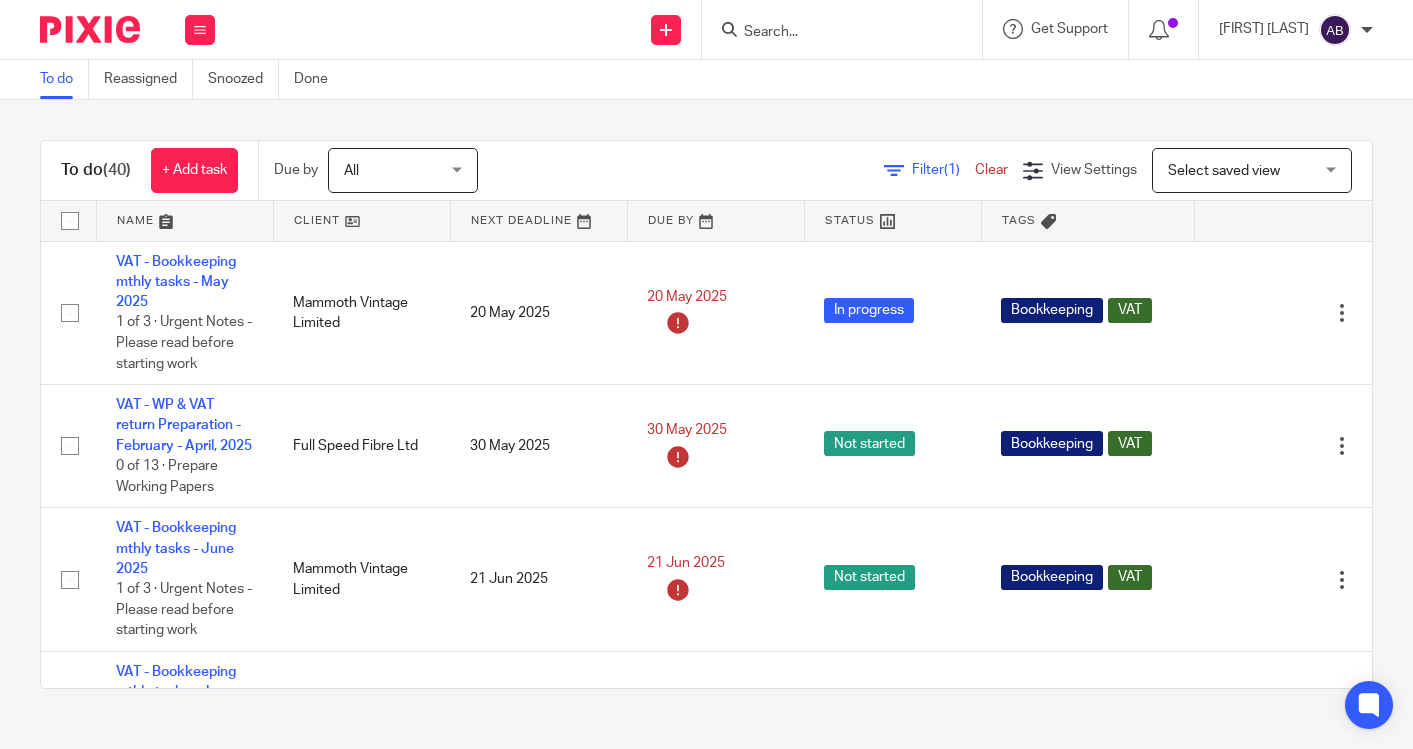 scroll, scrollTop: 0, scrollLeft: 0, axis: both 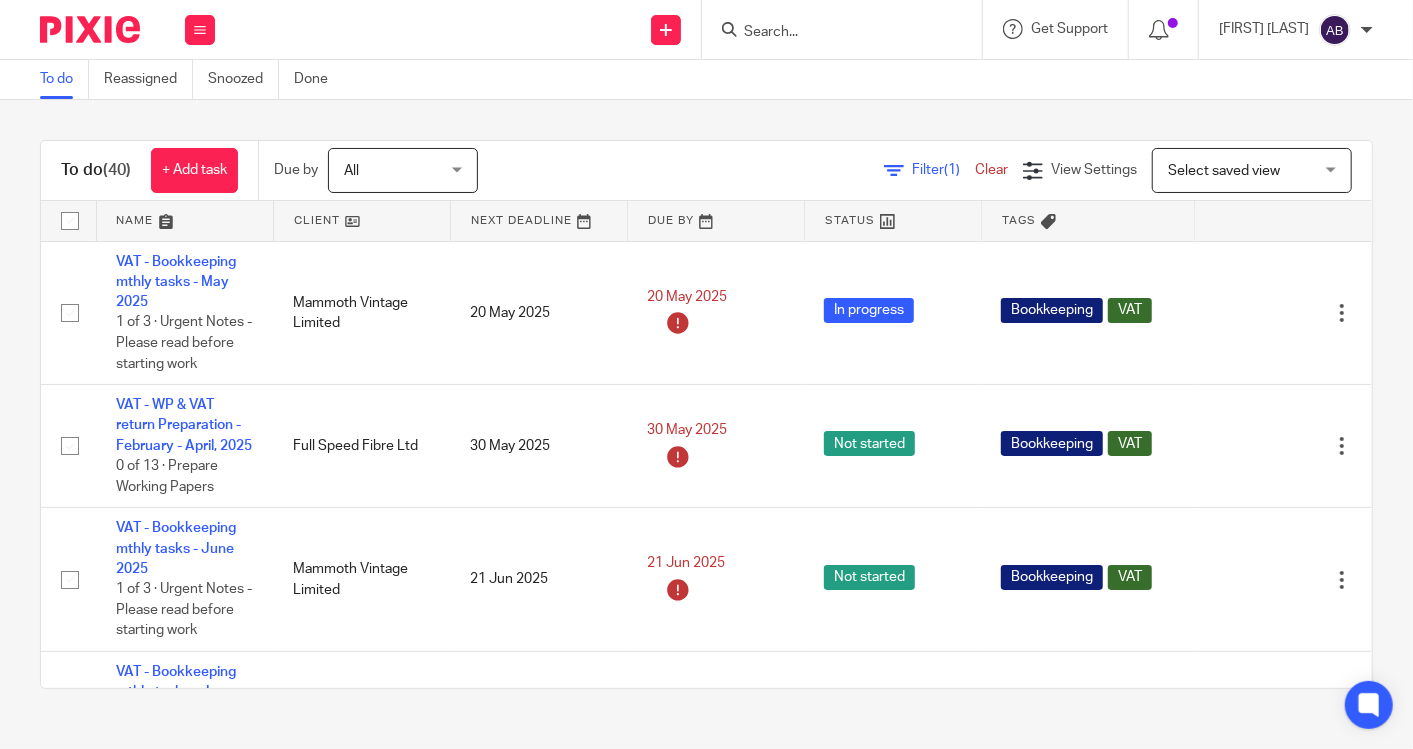 click at bounding box center (832, 33) 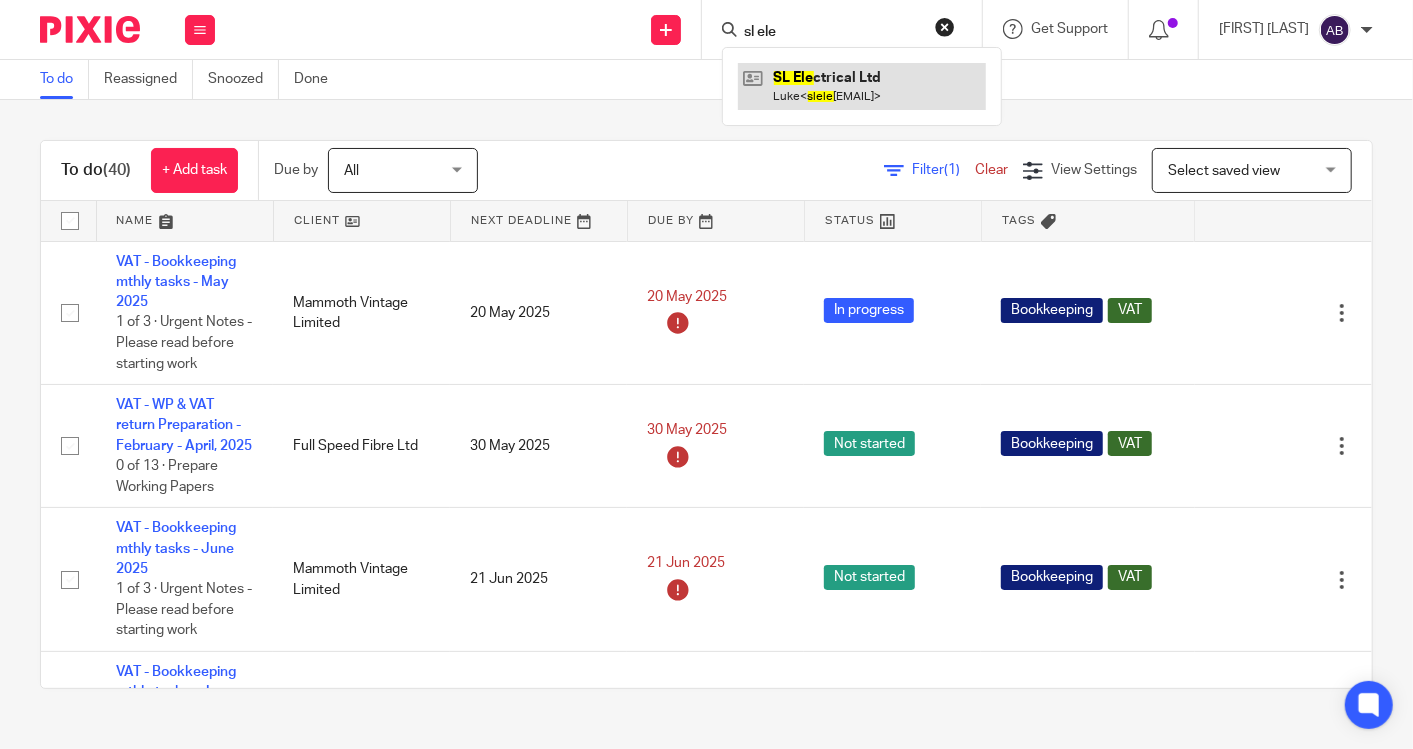 type on "sl ele" 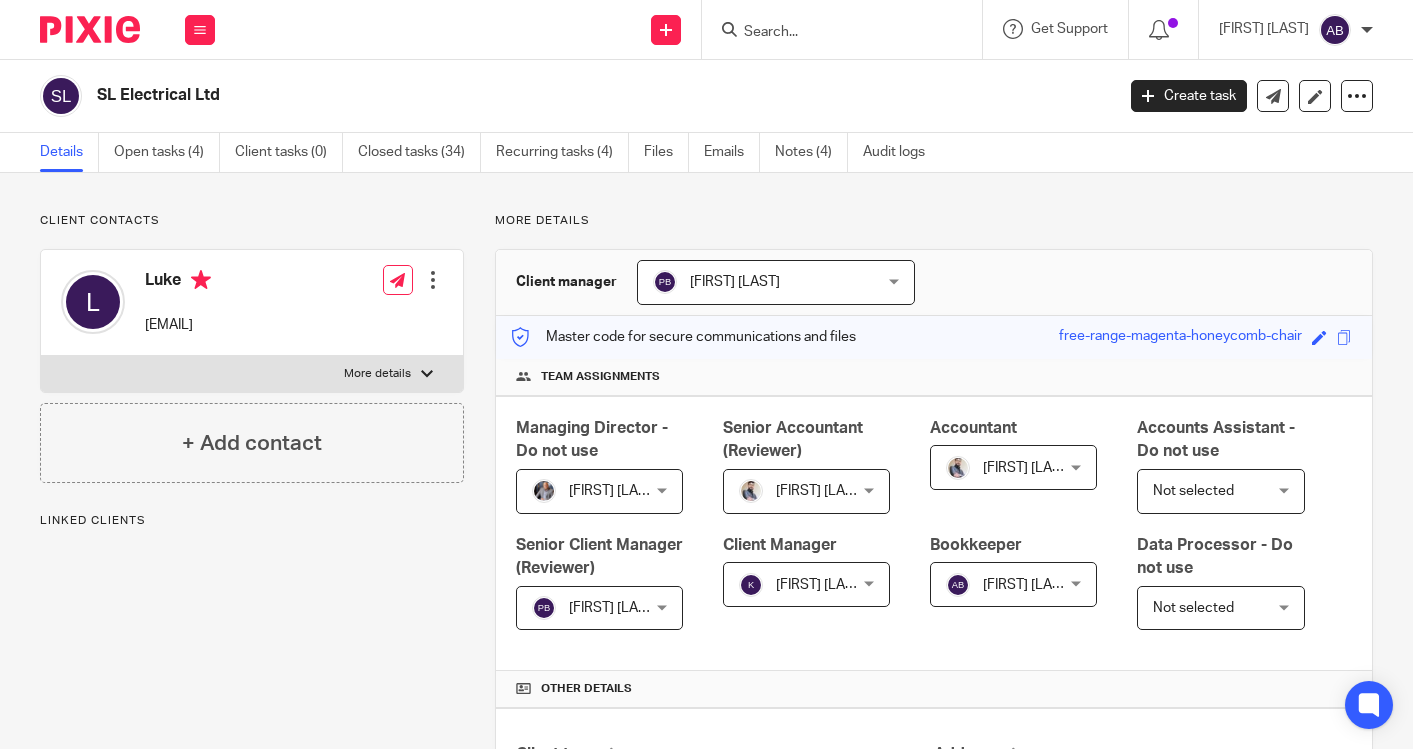 scroll, scrollTop: 0, scrollLeft: 0, axis: both 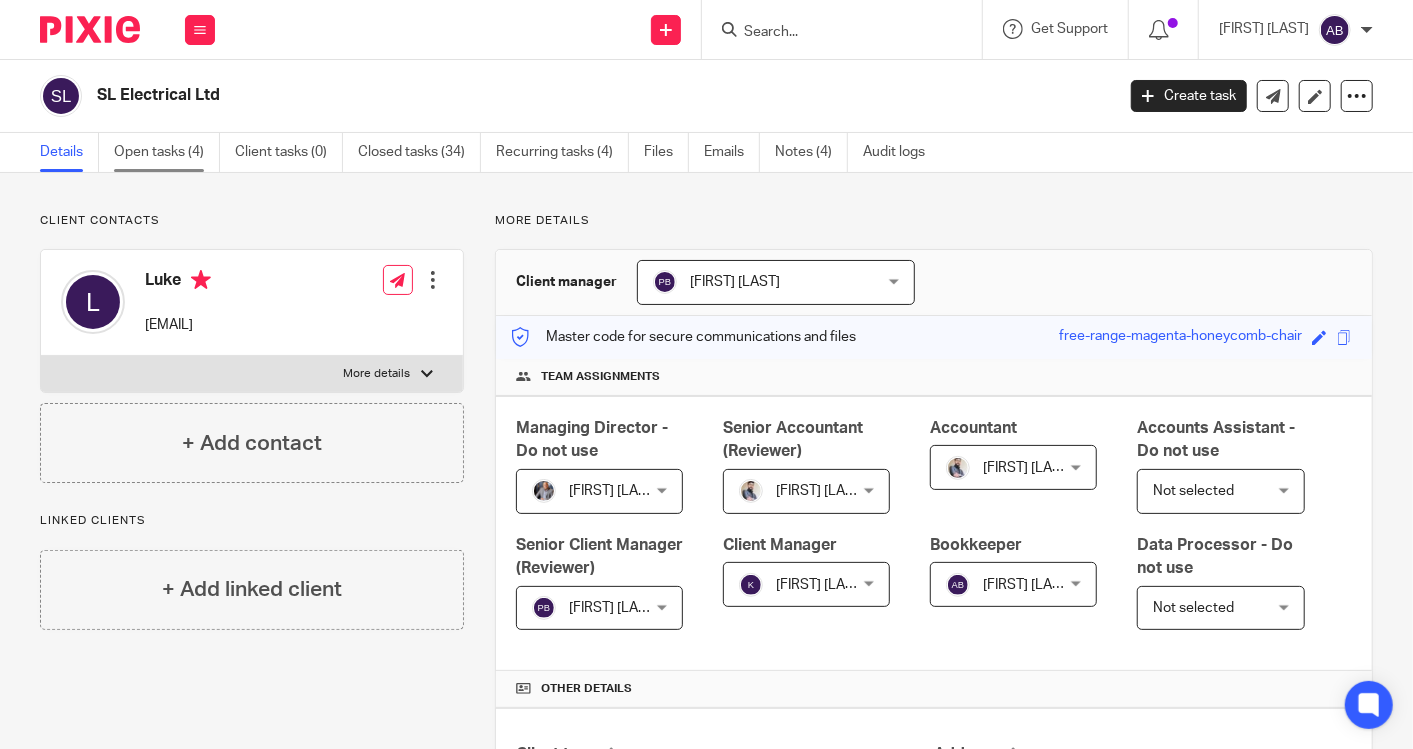 click on "Open tasks (4)" at bounding box center (167, 152) 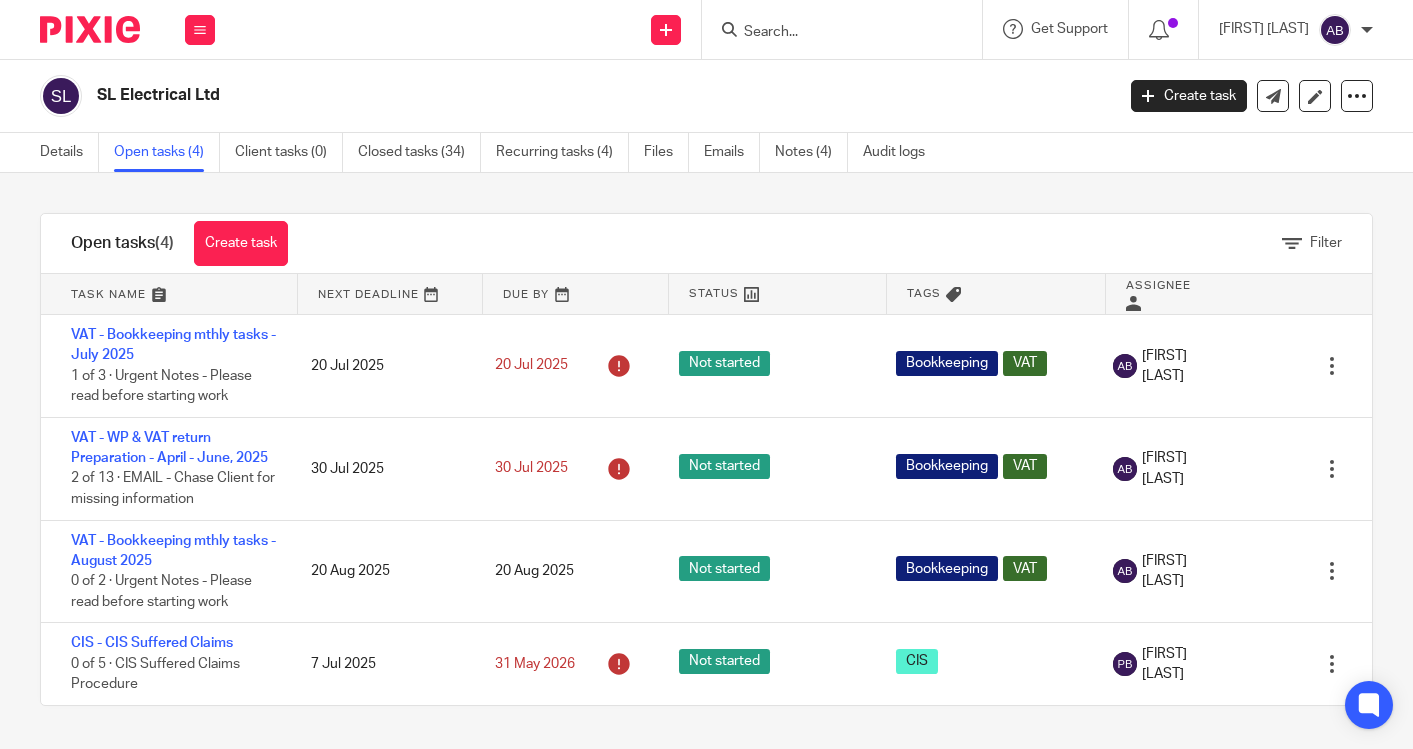 scroll, scrollTop: 0, scrollLeft: 0, axis: both 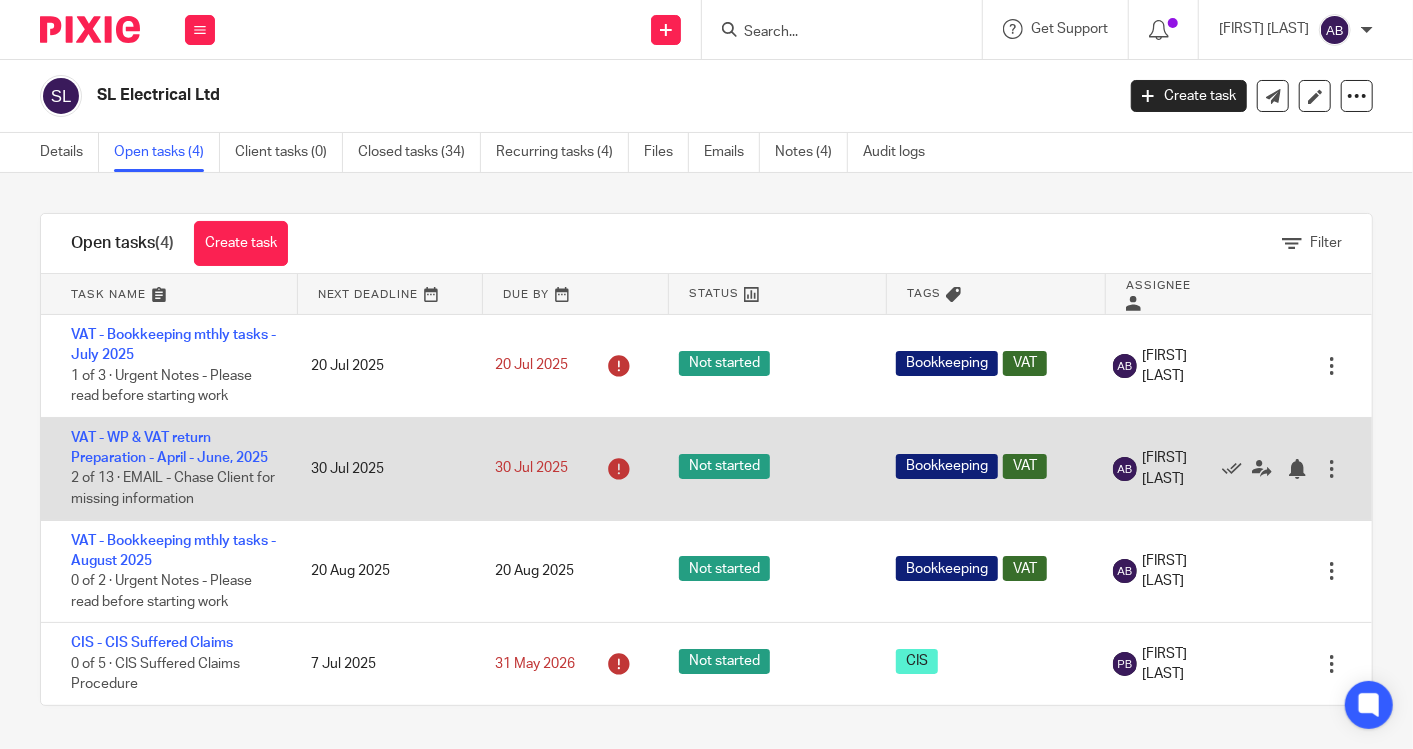 click on "VAT - WP & VAT return Preparation - April - June, 2025
2
of
13 ·
EMAIL - Chase Client for missing information" at bounding box center [166, 469] 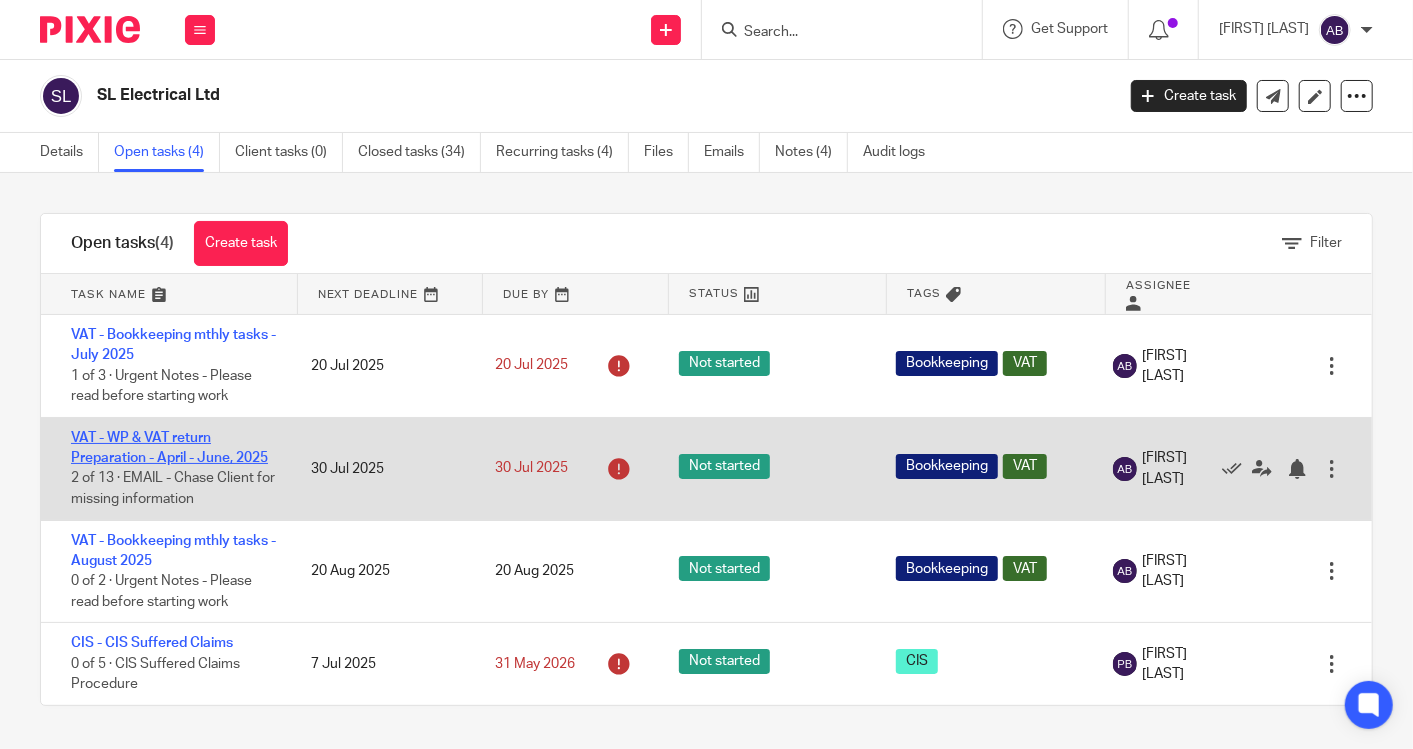 click on "VAT - WP & VAT return Preparation - April - June, 2025" at bounding box center (169, 448) 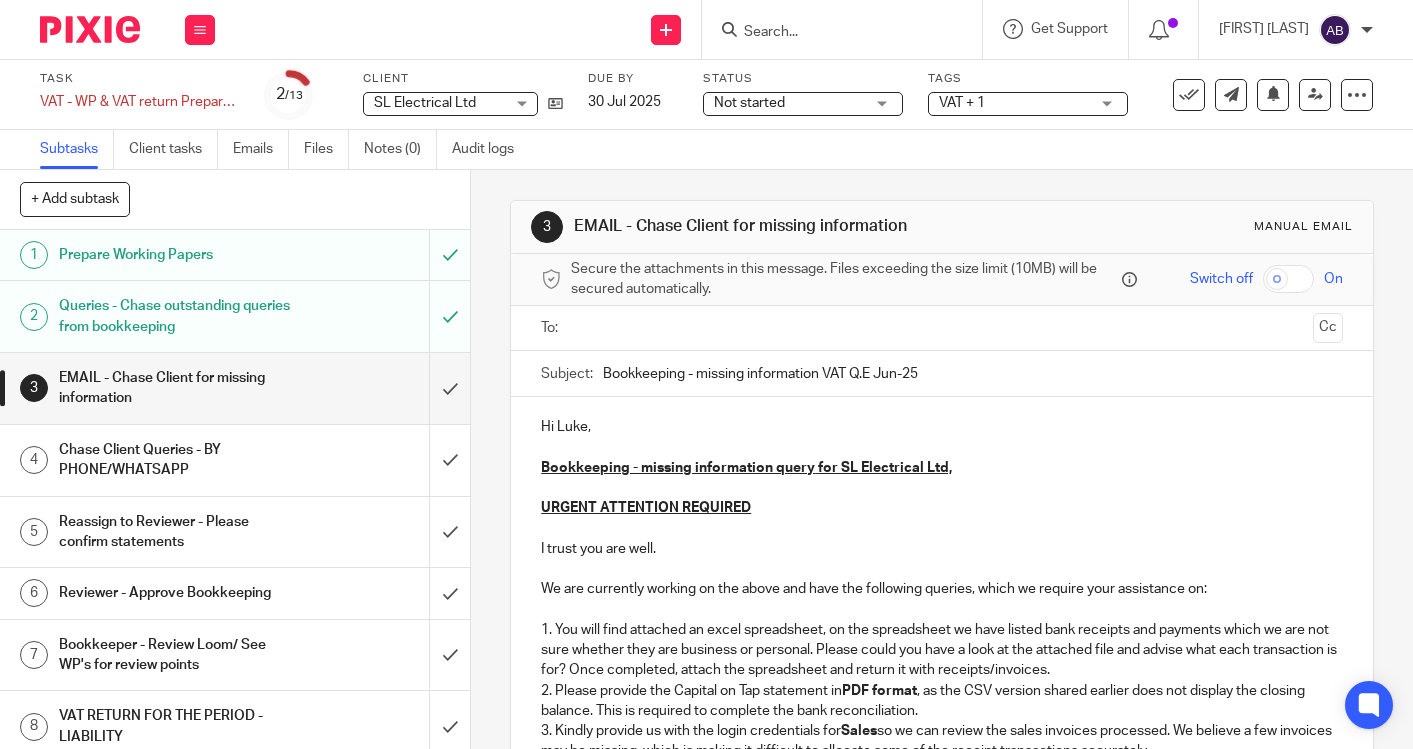 scroll, scrollTop: 0, scrollLeft: 0, axis: both 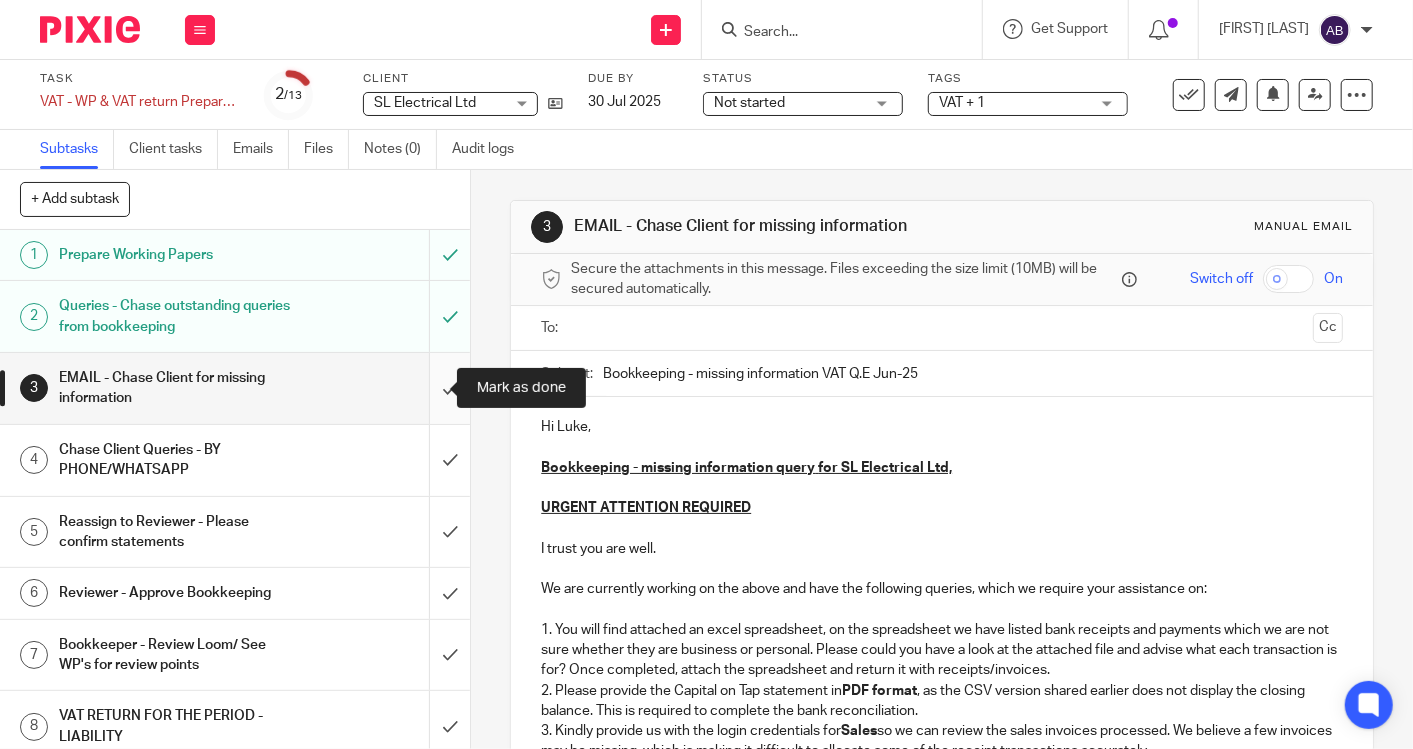 click at bounding box center [235, 388] 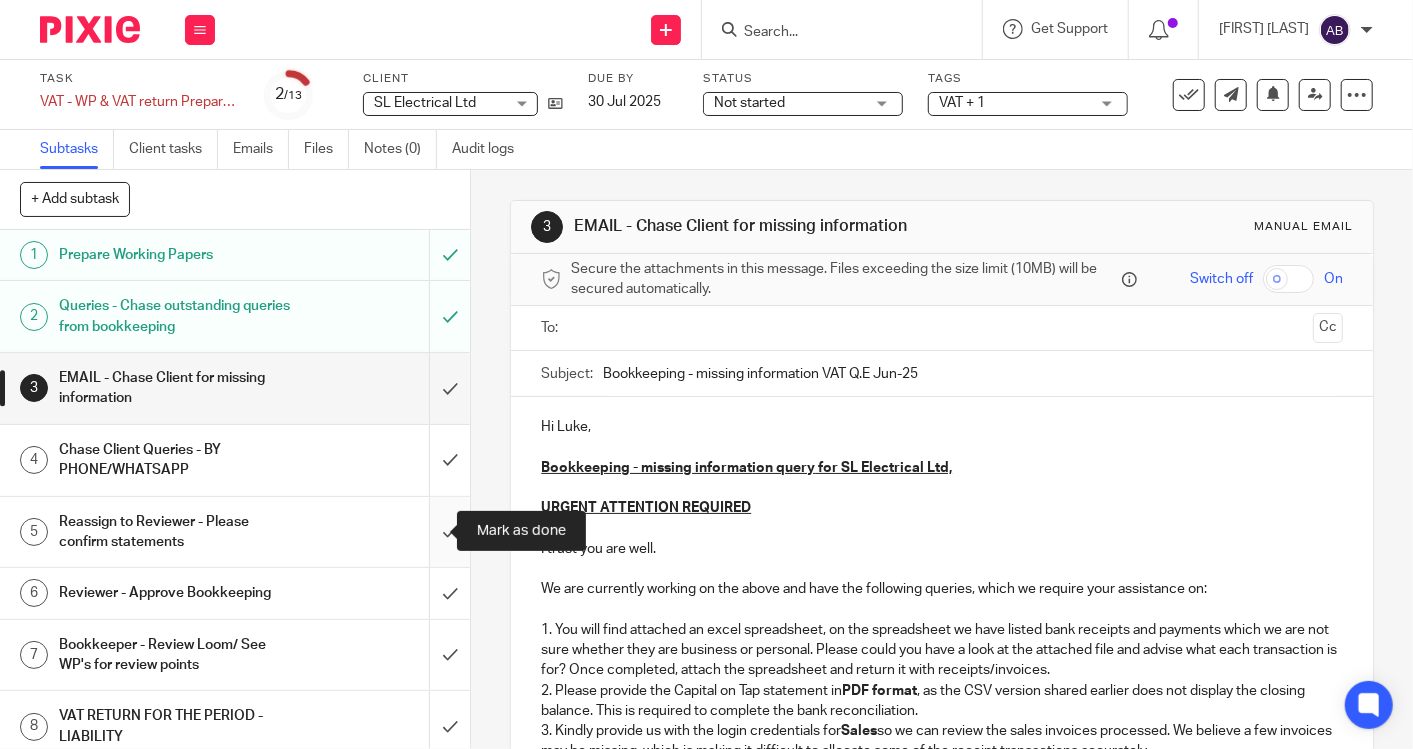click at bounding box center (235, 532) 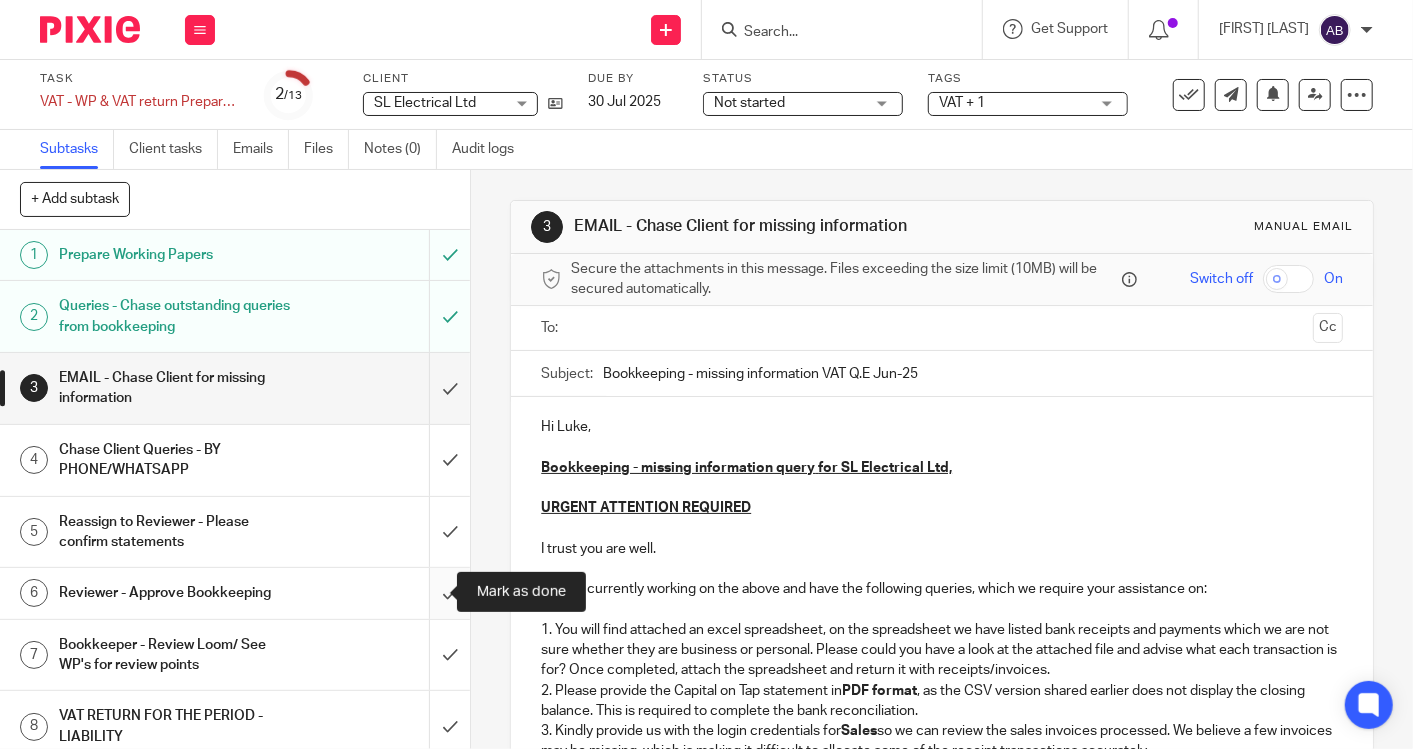 click at bounding box center (235, 593) 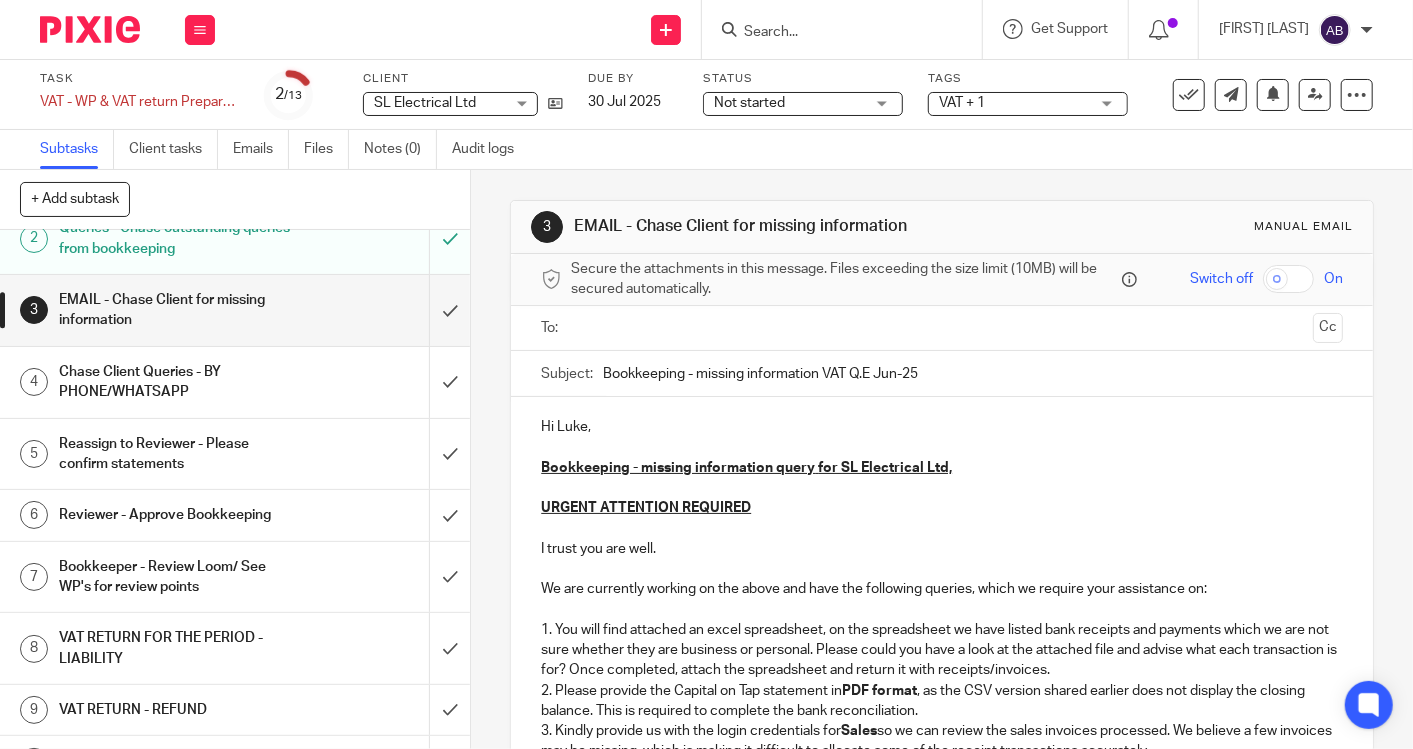 scroll, scrollTop: 111, scrollLeft: 0, axis: vertical 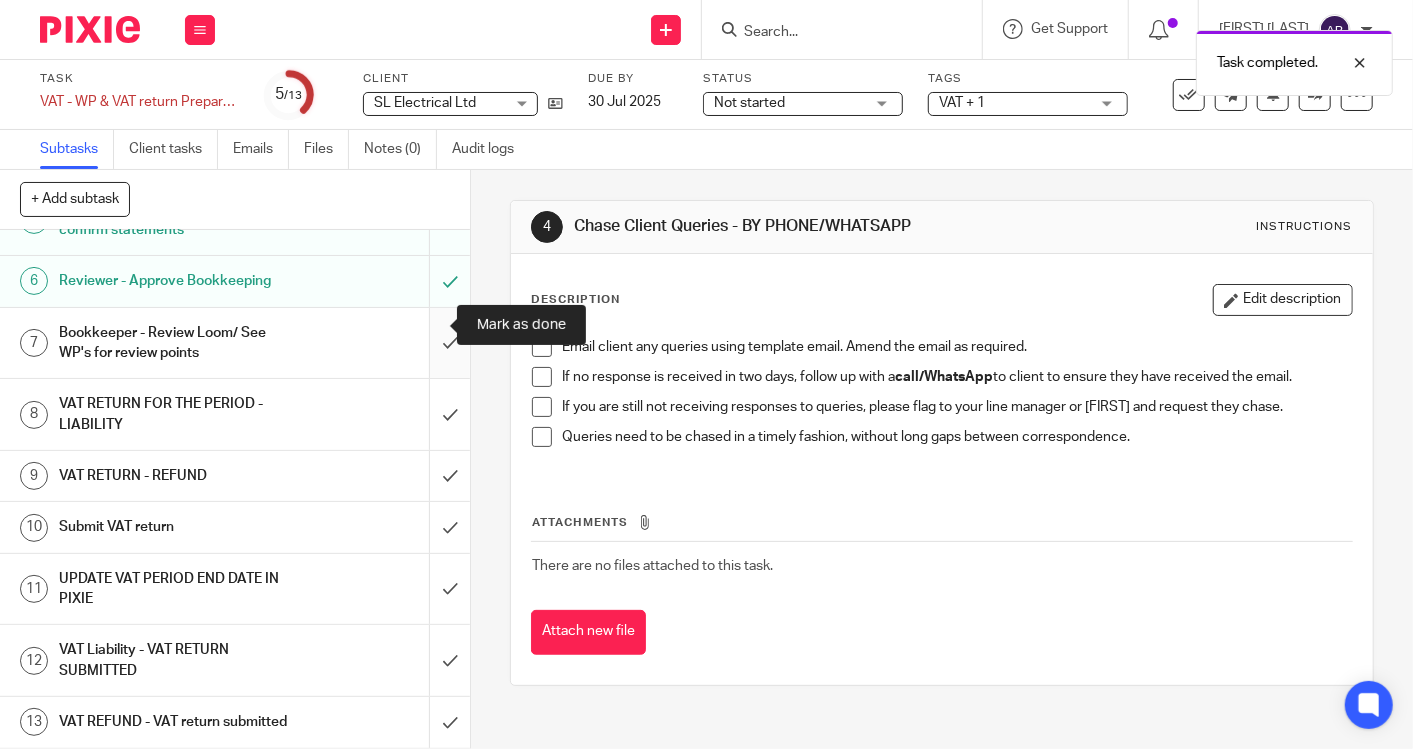 click at bounding box center (235, 343) 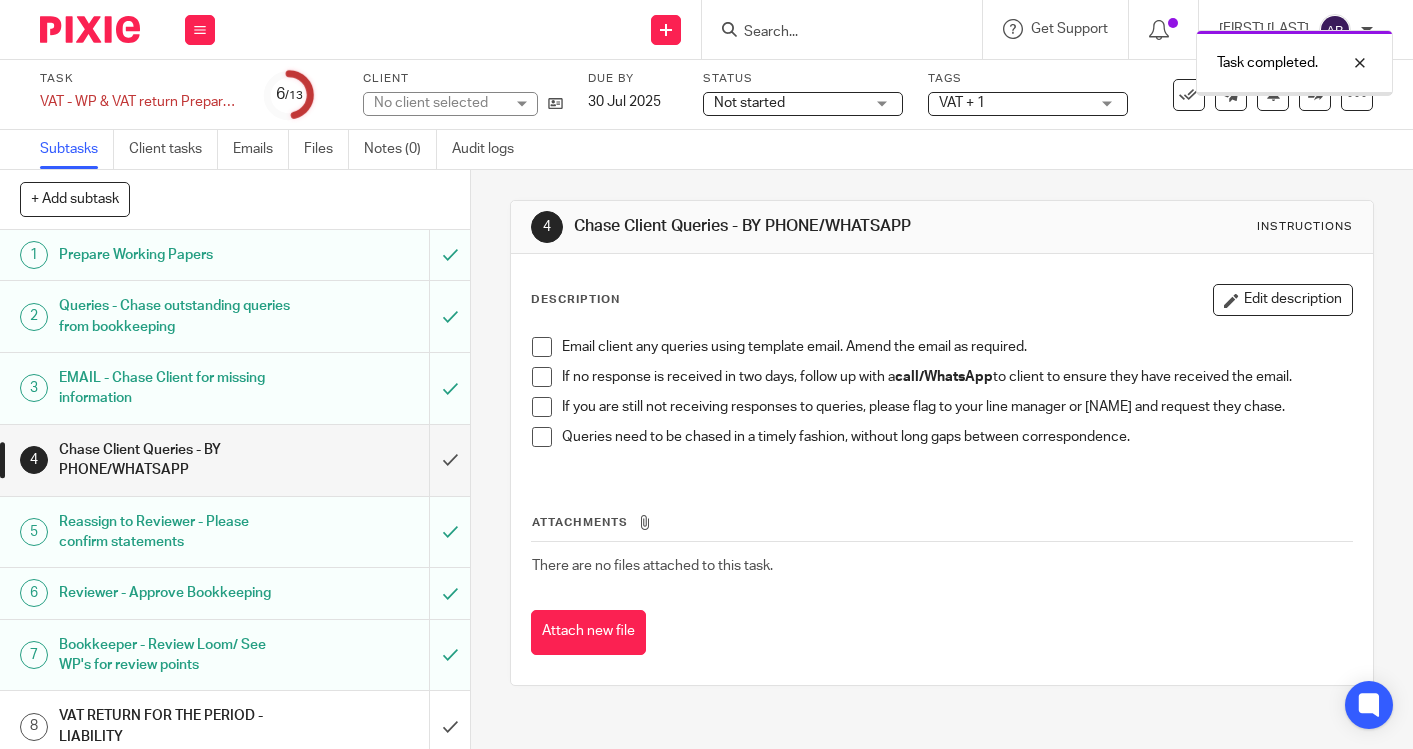 scroll, scrollTop: 0, scrollLeft: 0, axis: both 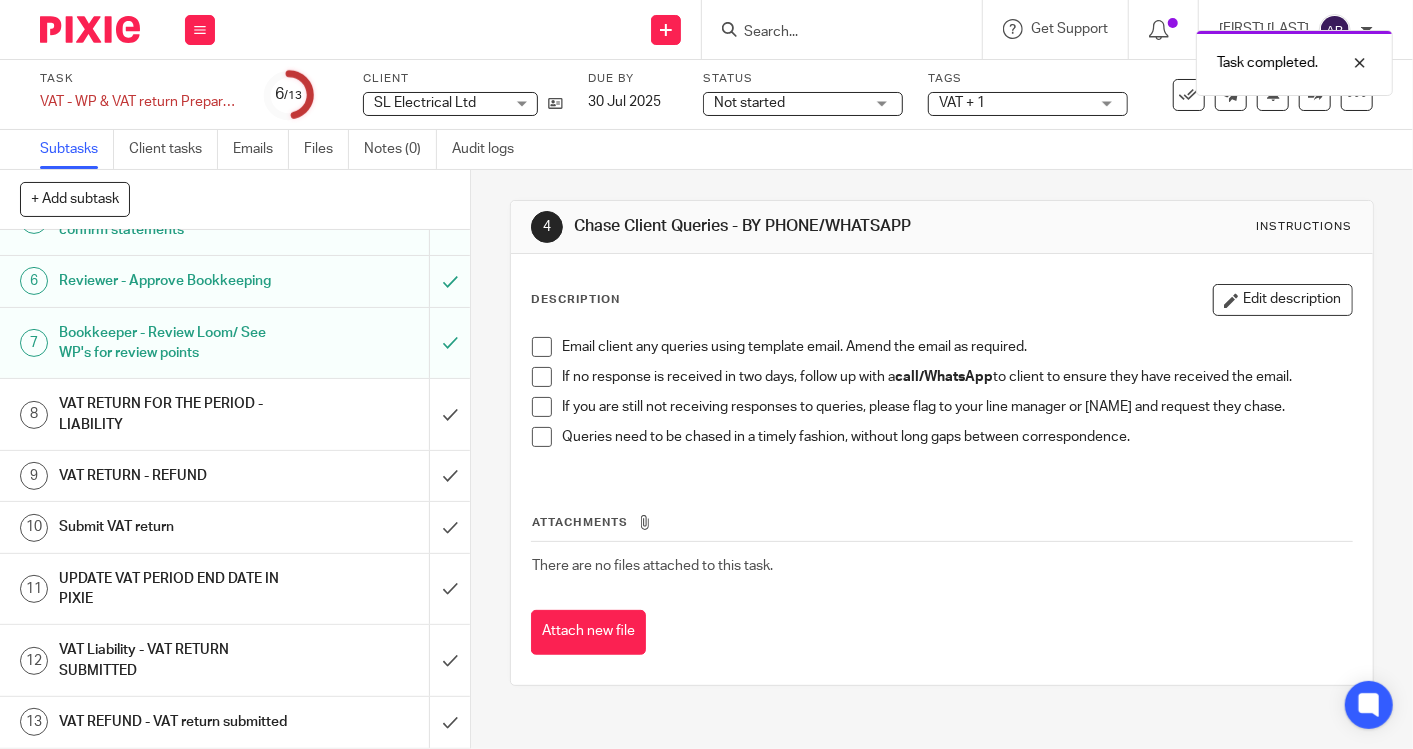 click on "VAT RETURN FOR THE PERIOD - LIABILITY" at bounding box center (176, 414) 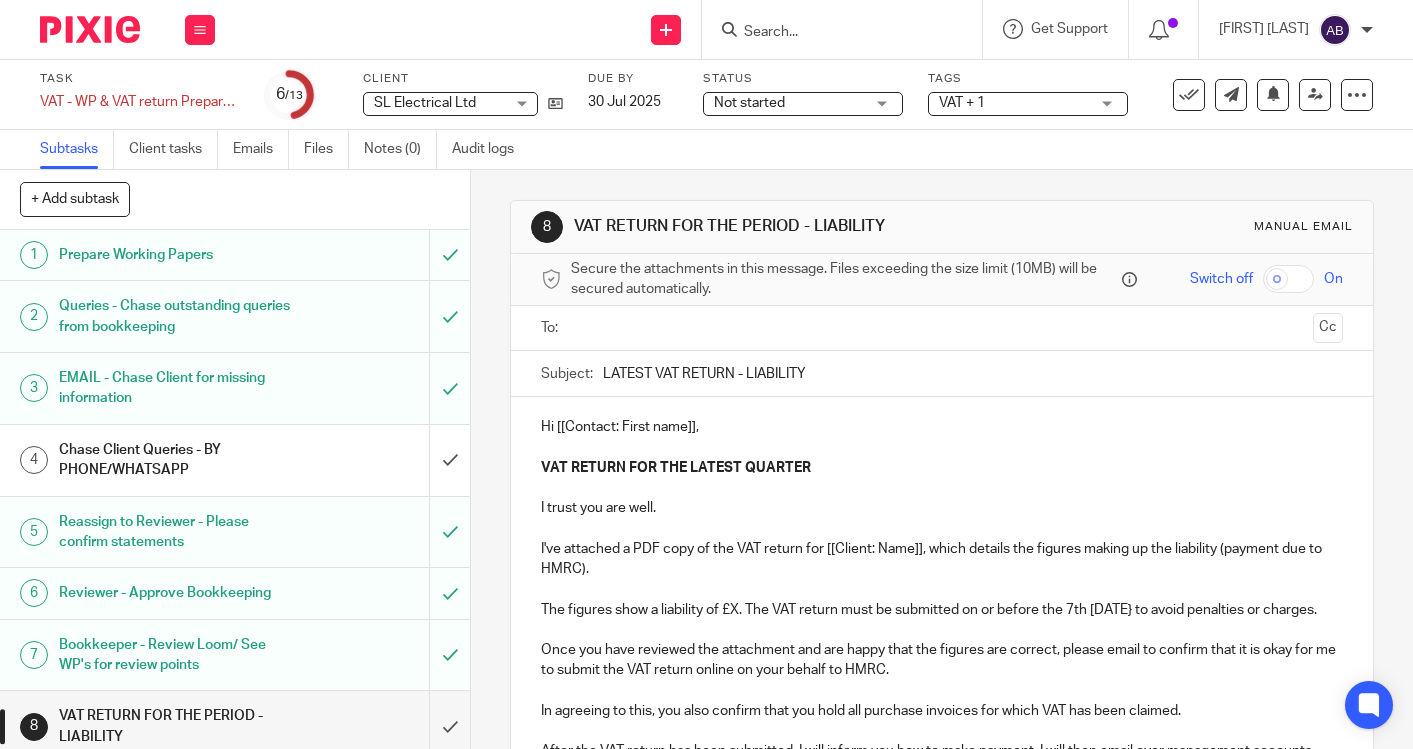 scroll, scrollTop: 0, scrollLeft: 0, axis: both 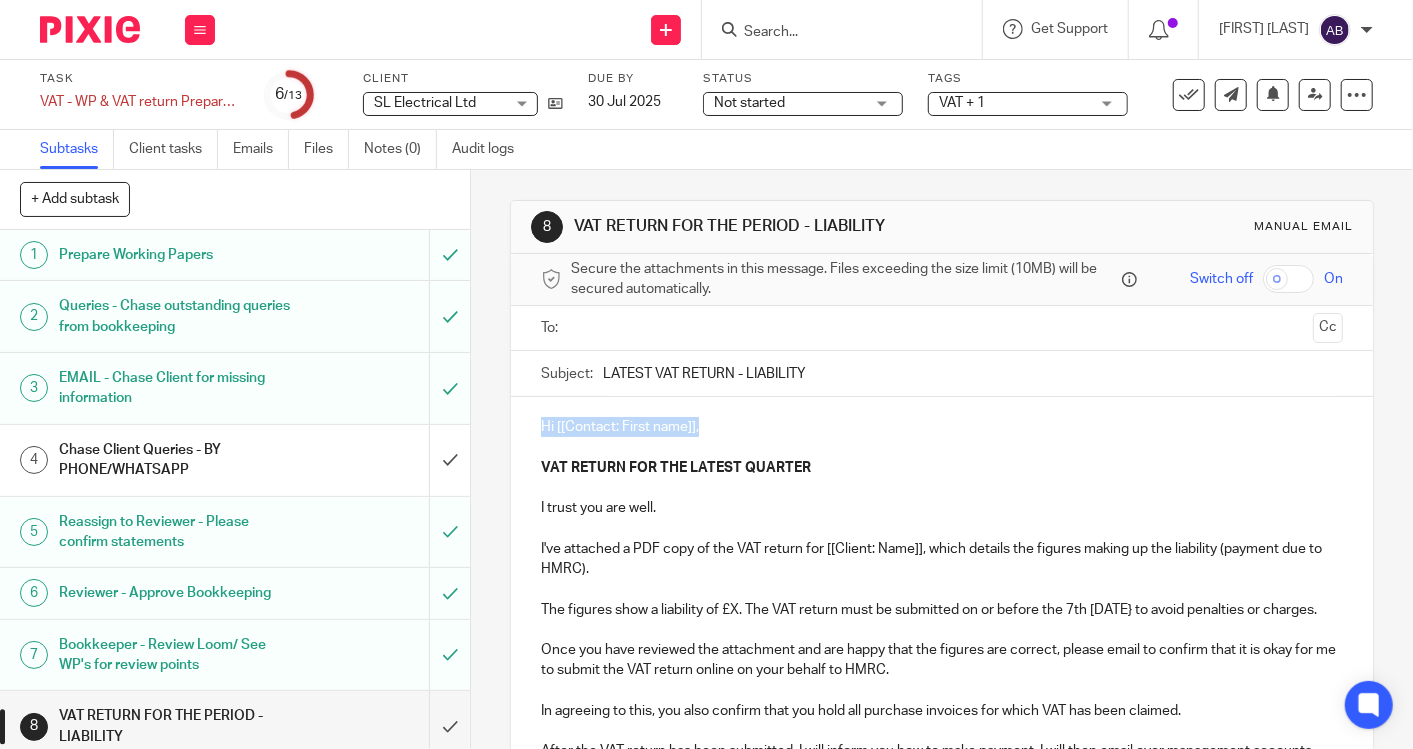 drag, startPoint x: 703, startPoint y: 423, endPoint x: 520, endPoint y: 416, distance: 183.13383 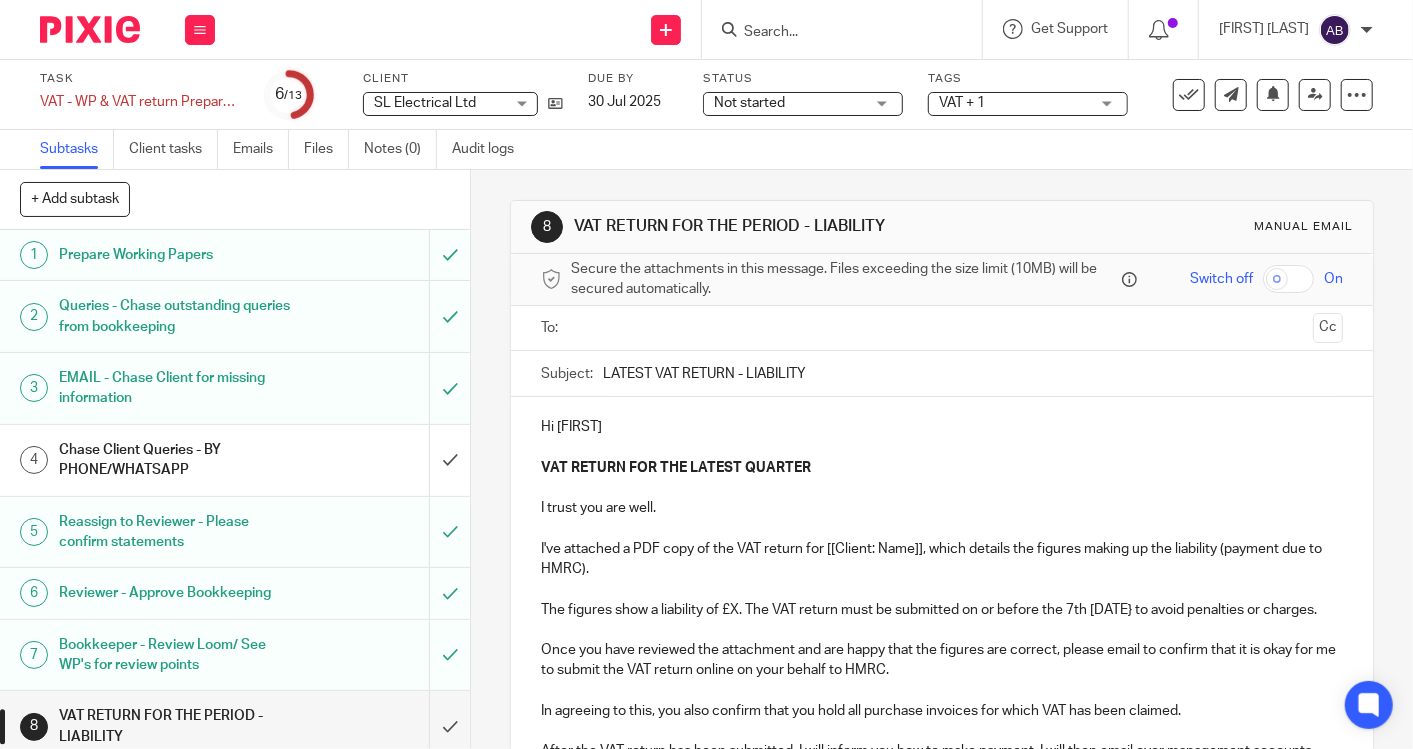 type 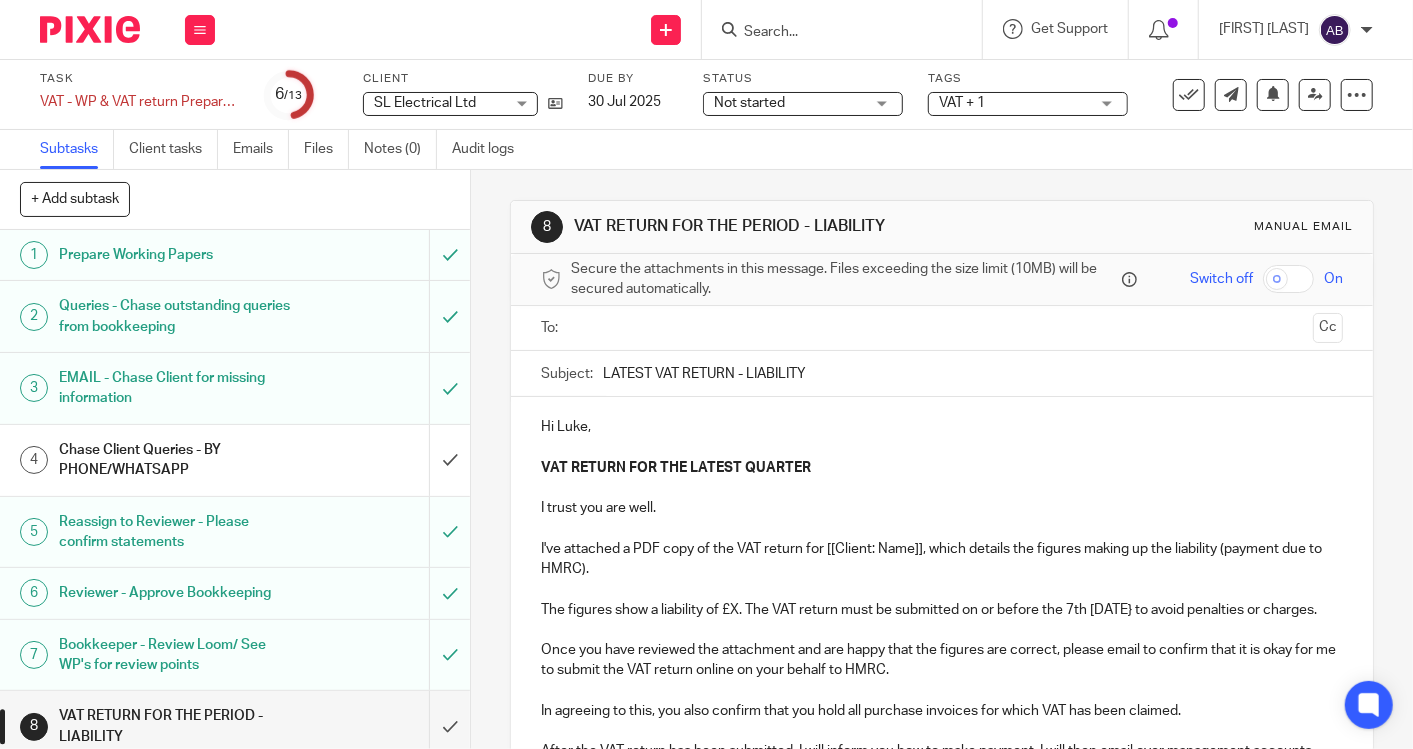 click on "LATEST VAT RETURN - LIABILITY" at bounding box center (973, 373) 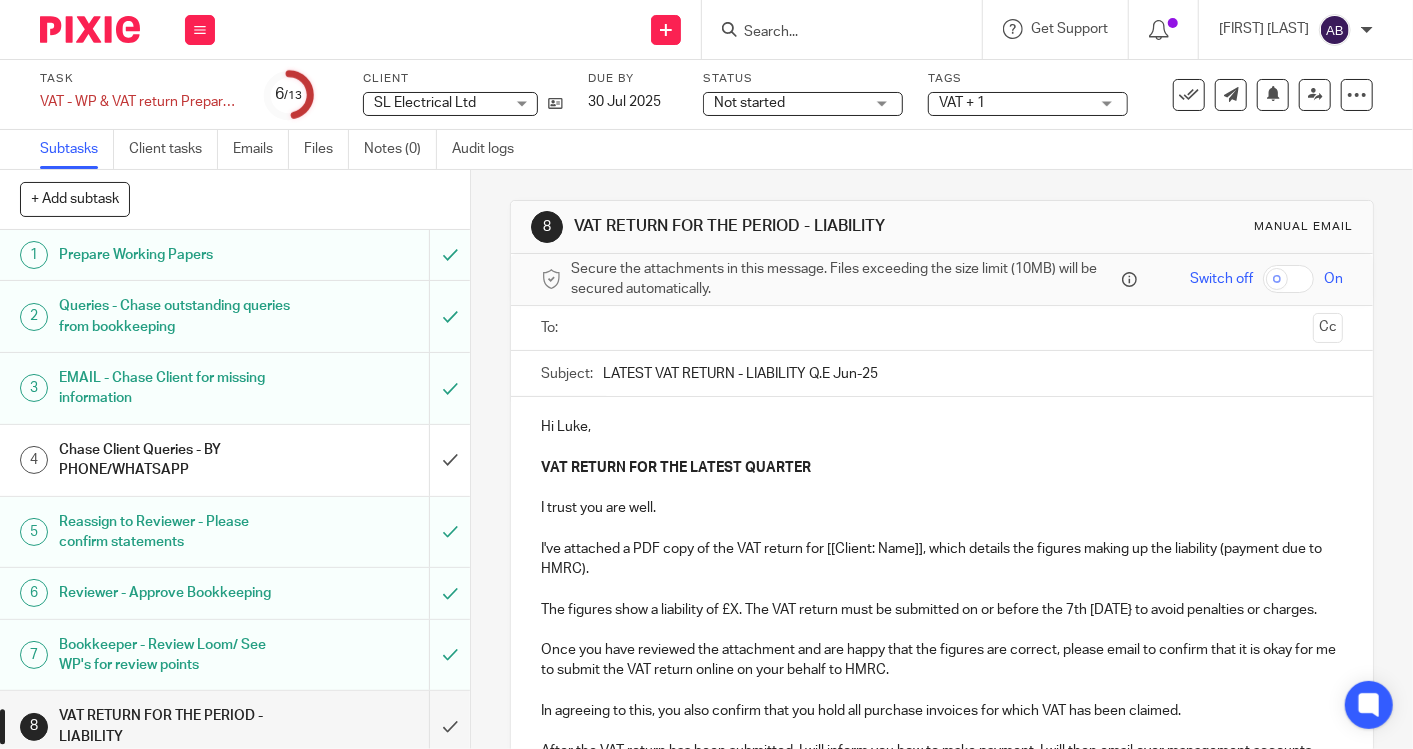 click on "LATEST VAT RETURN - LIABILITY Q.E Jun-25" at bounding box center (973, 373) 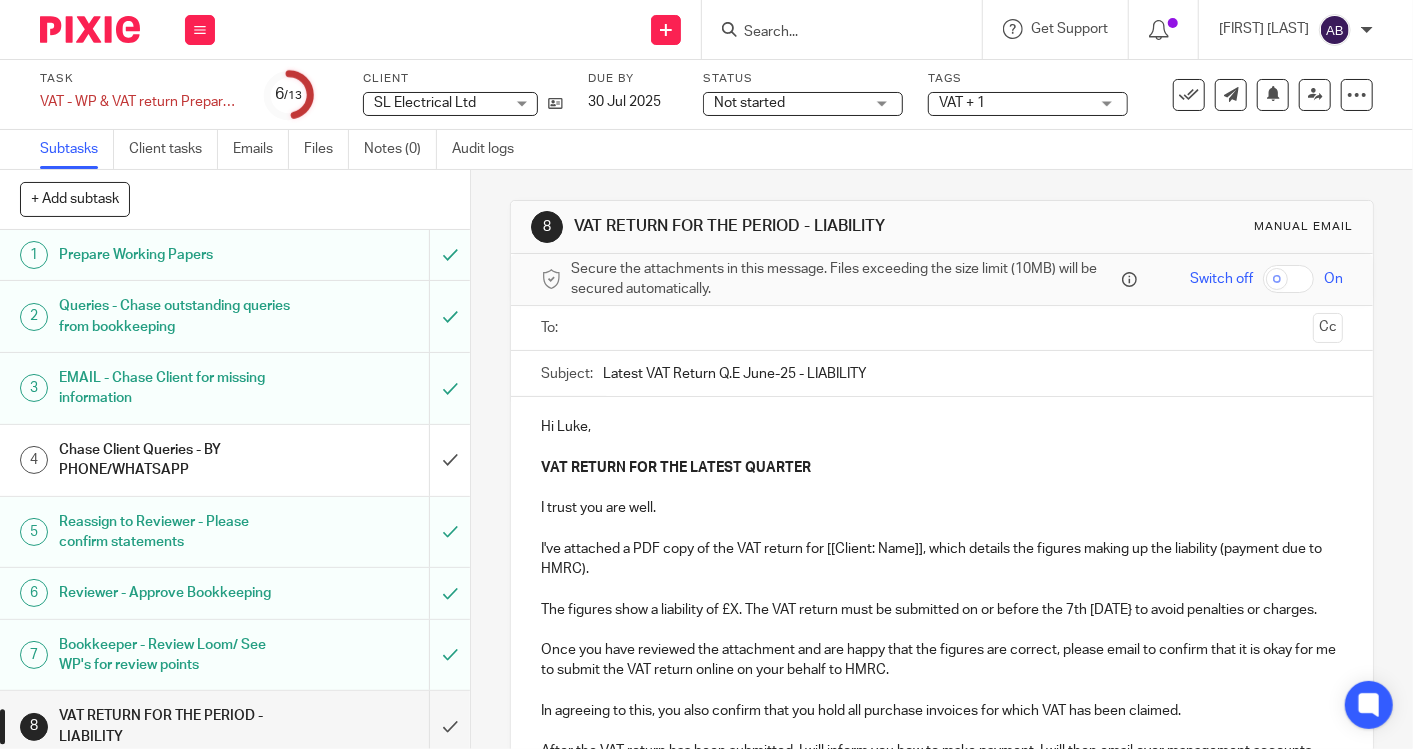 type on "Latest VAT Return Q.E June-25 - LIABILITY" 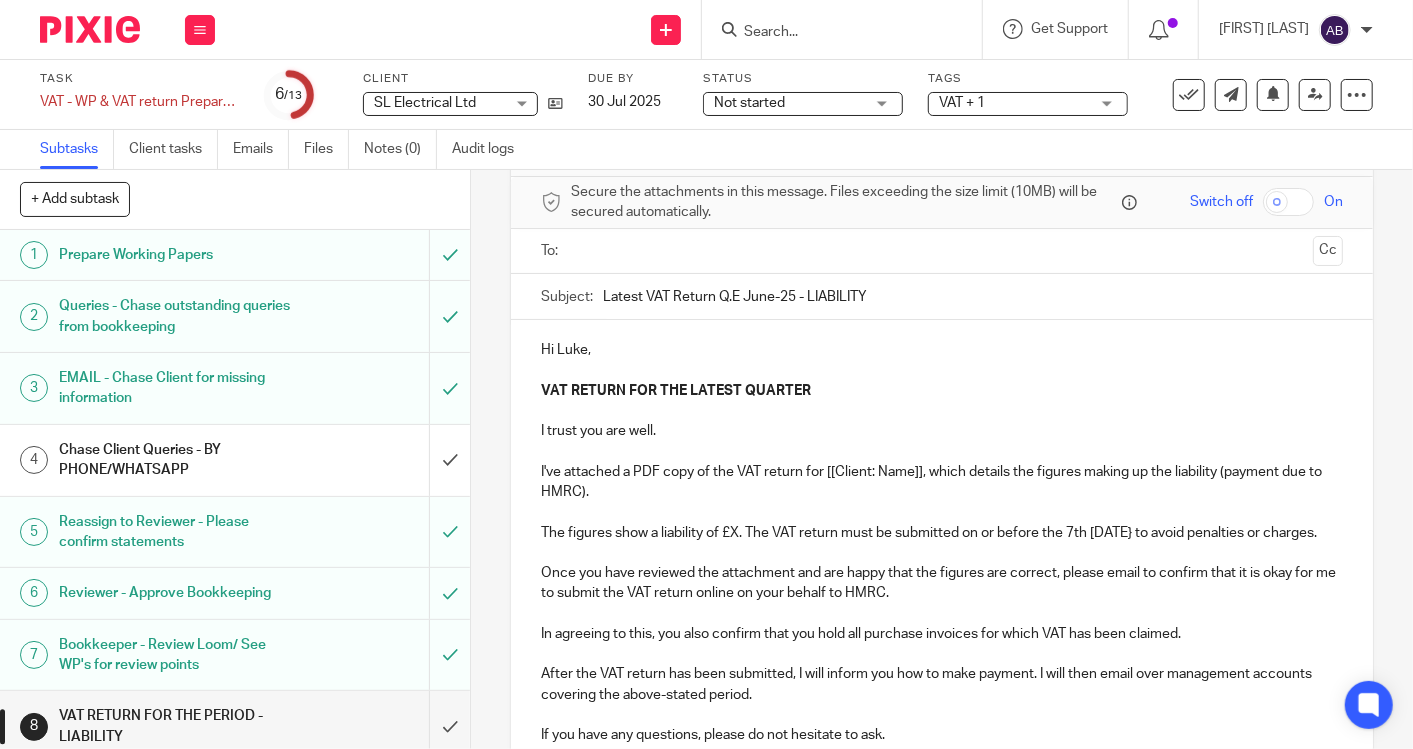 scroll, scrollTop: 111, scrollLeft: 0, axis: vertical 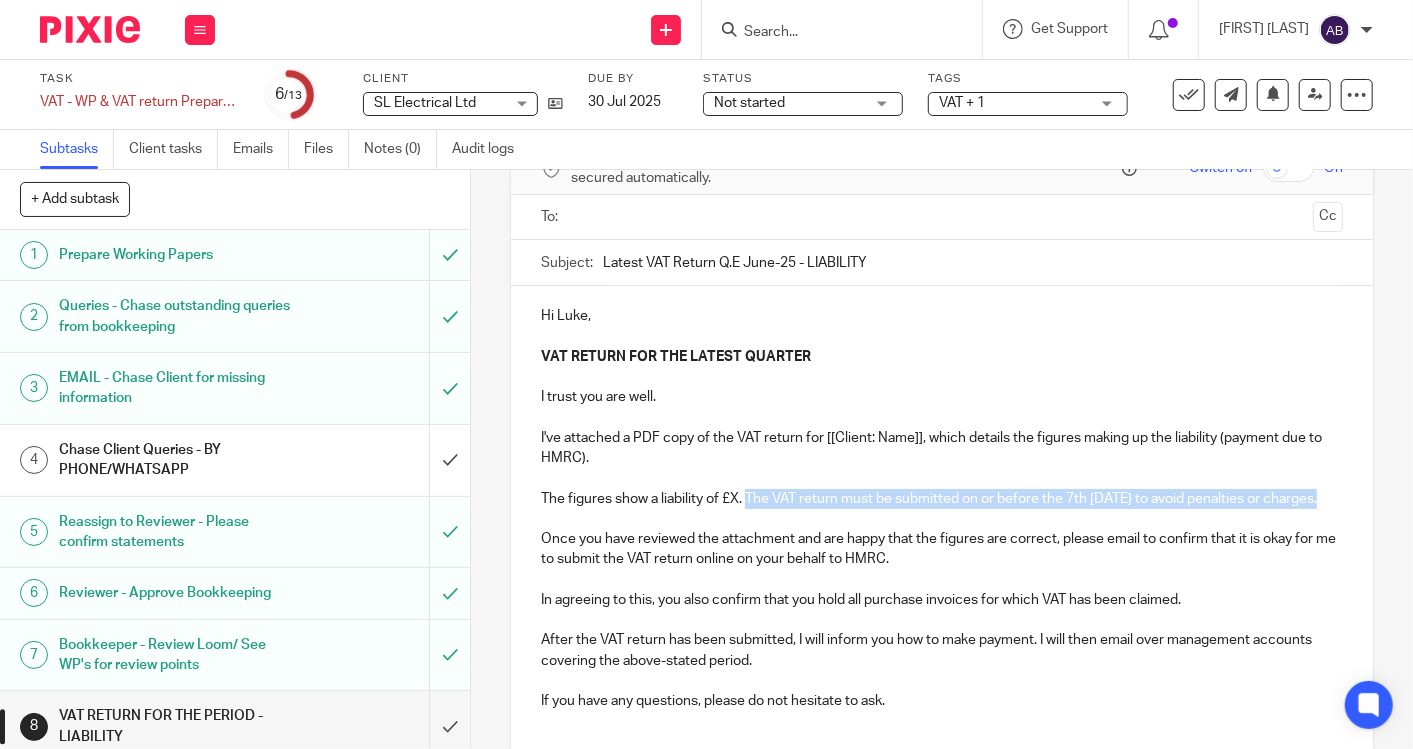 drag, startPoint x: 743, startPoint y: 497, endPoint x: 777, endPoint y: 516, distance: 38.948685 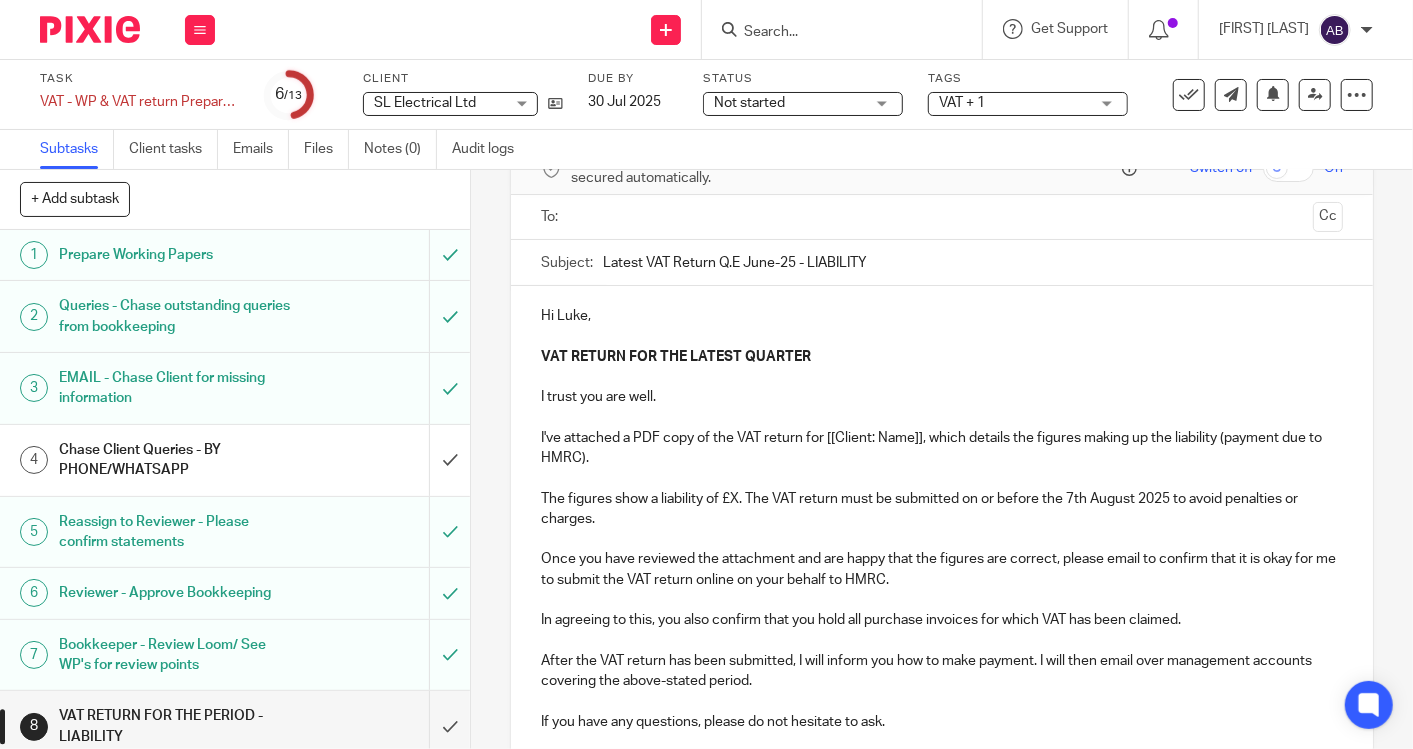 click on "The figures show a liability of £X. The VAT return must be submitted on or before the 7th August 2025 to avoid penalties or charges." at bounding box center (942, 509) 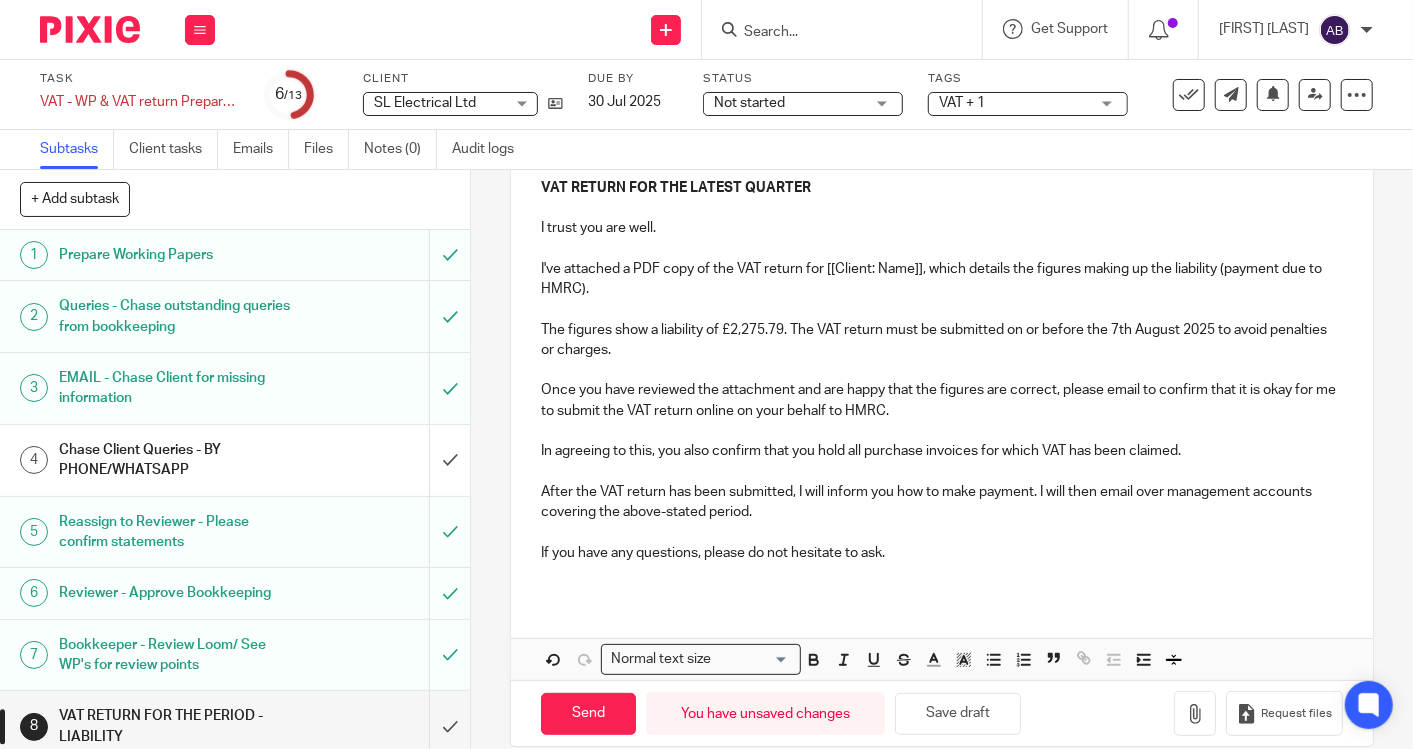 scroll, scrollTop: 304, scrollLeft: 0, axis: vertical 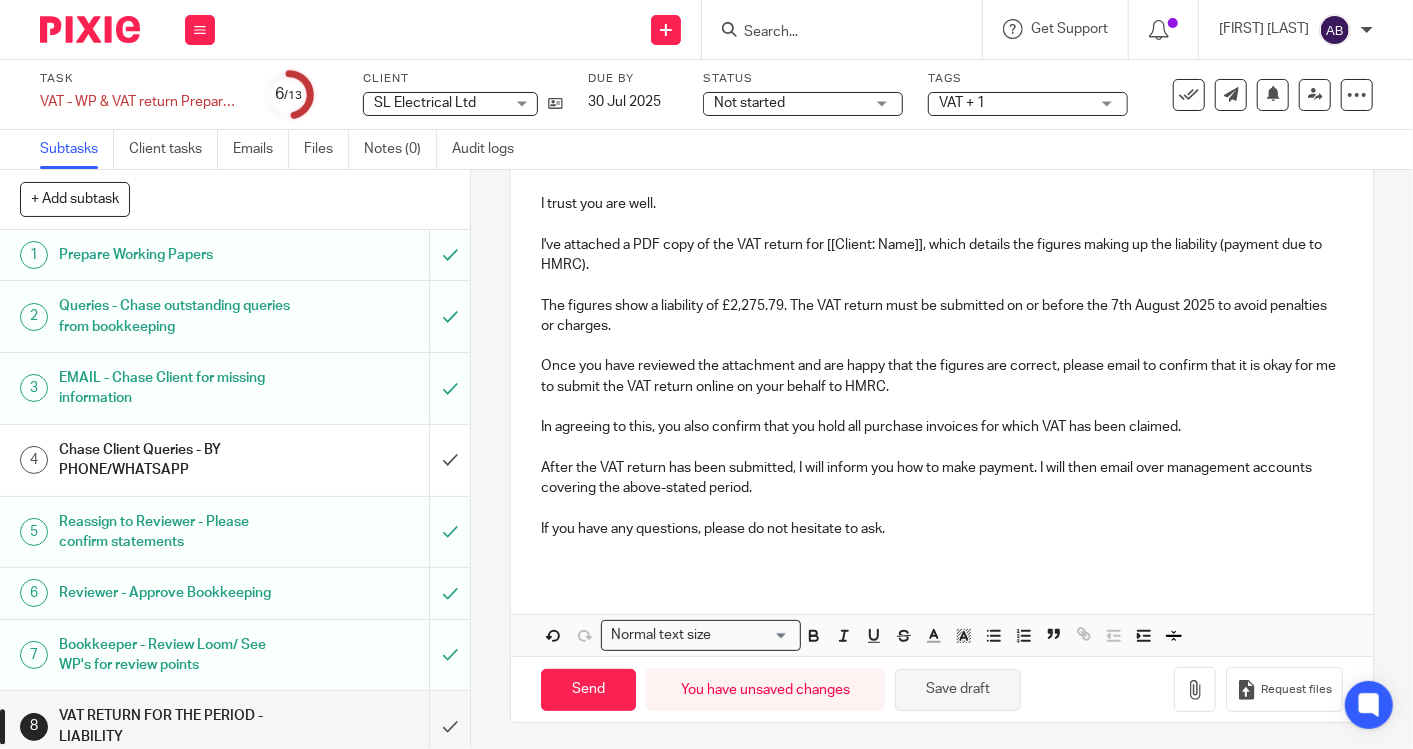 click on "Save draft" at bounding box center (958, 690) 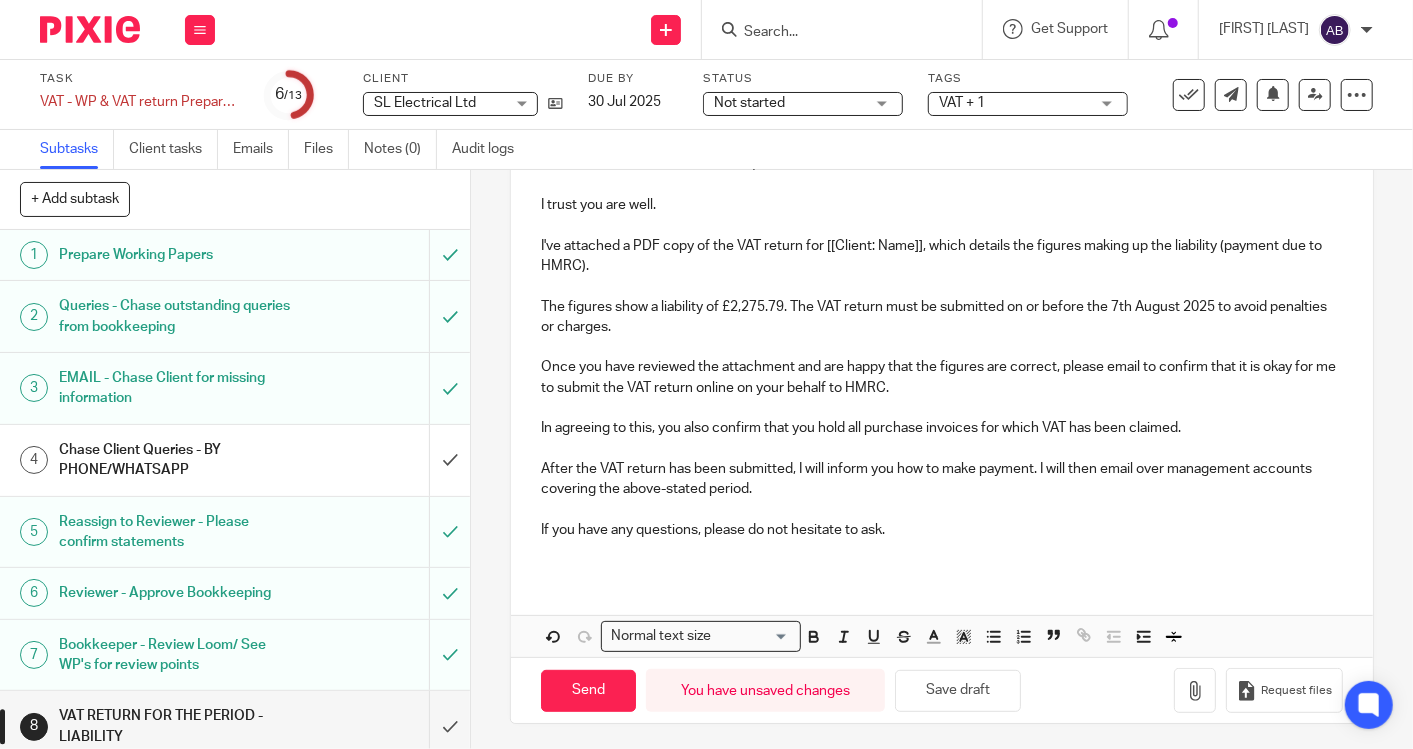 scroll, scrollTop: 304, scrollLeft: 0, axis: vertical 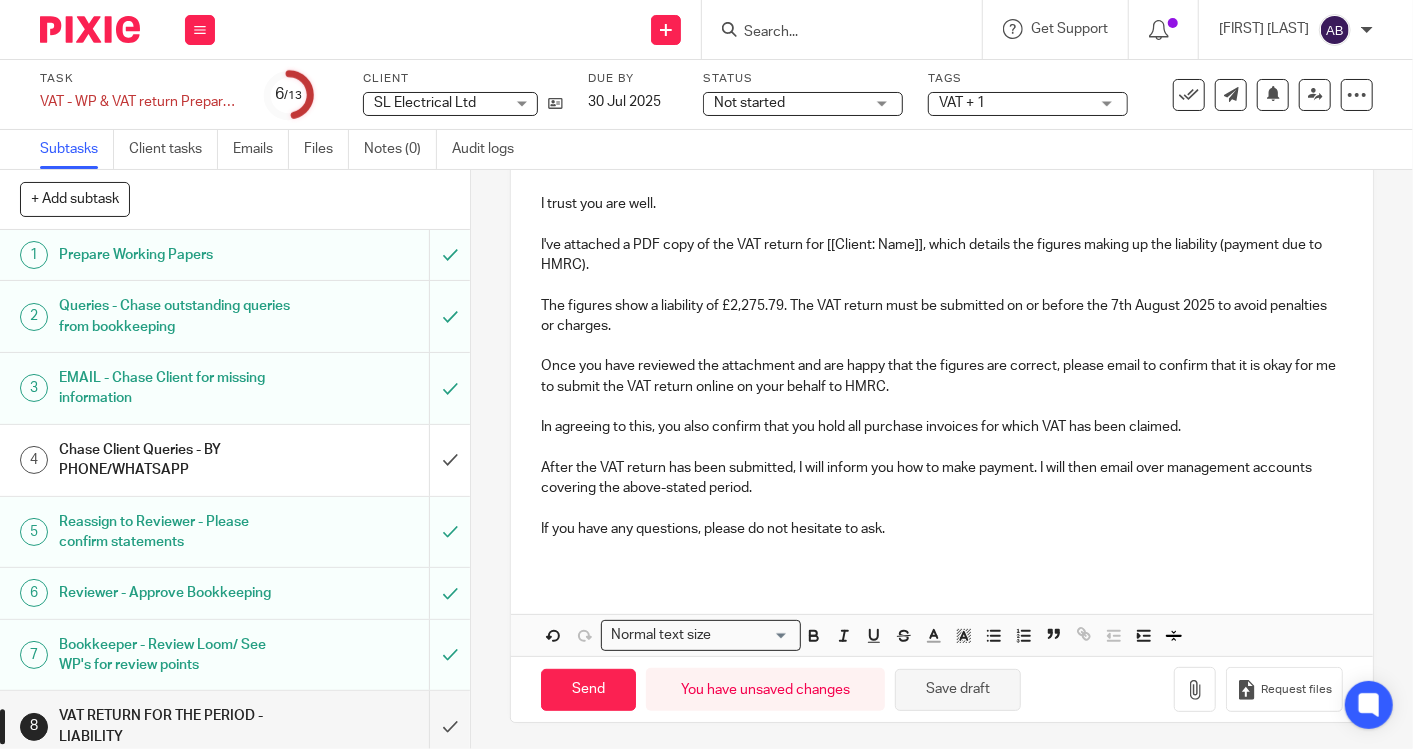 click on "Save draft" at bounding box center (958, 690) 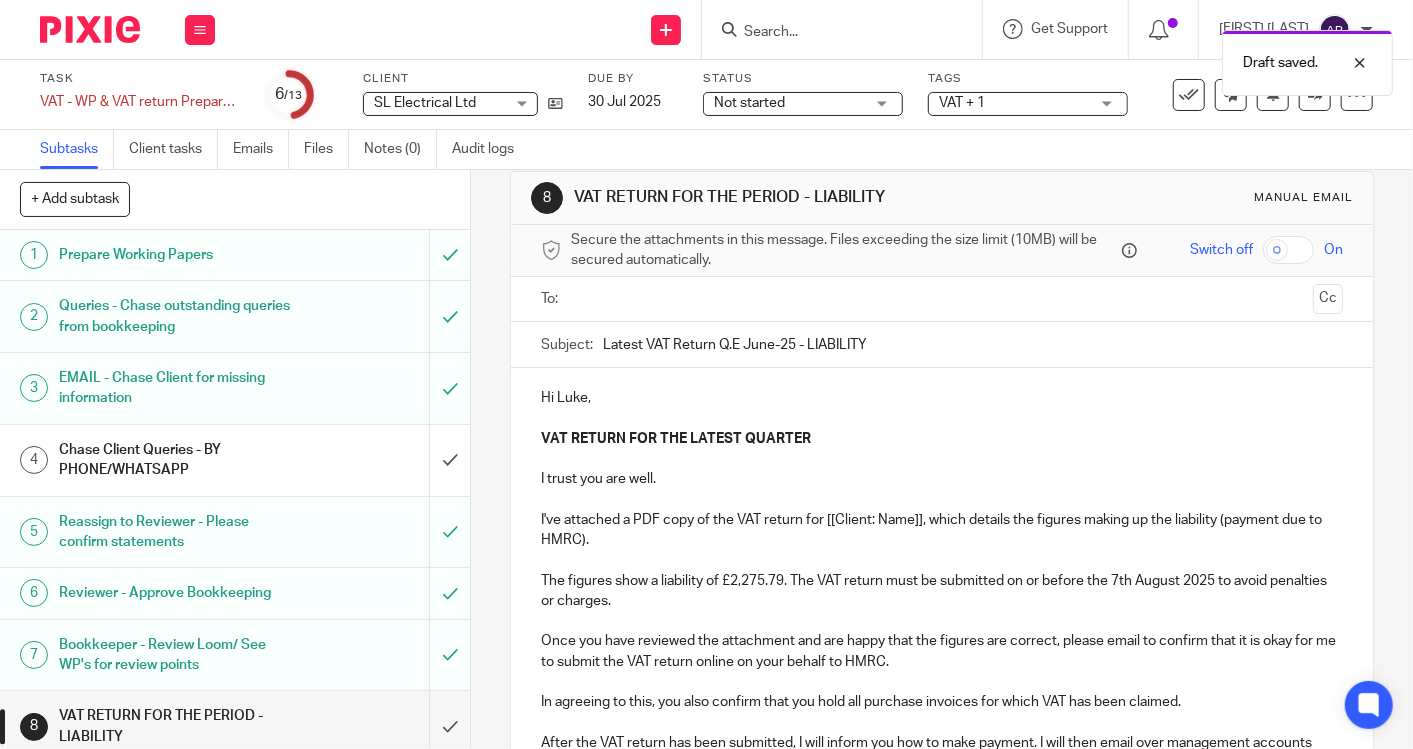 scroll, scrollTop: 0, scrollLeft: 0, axis: both 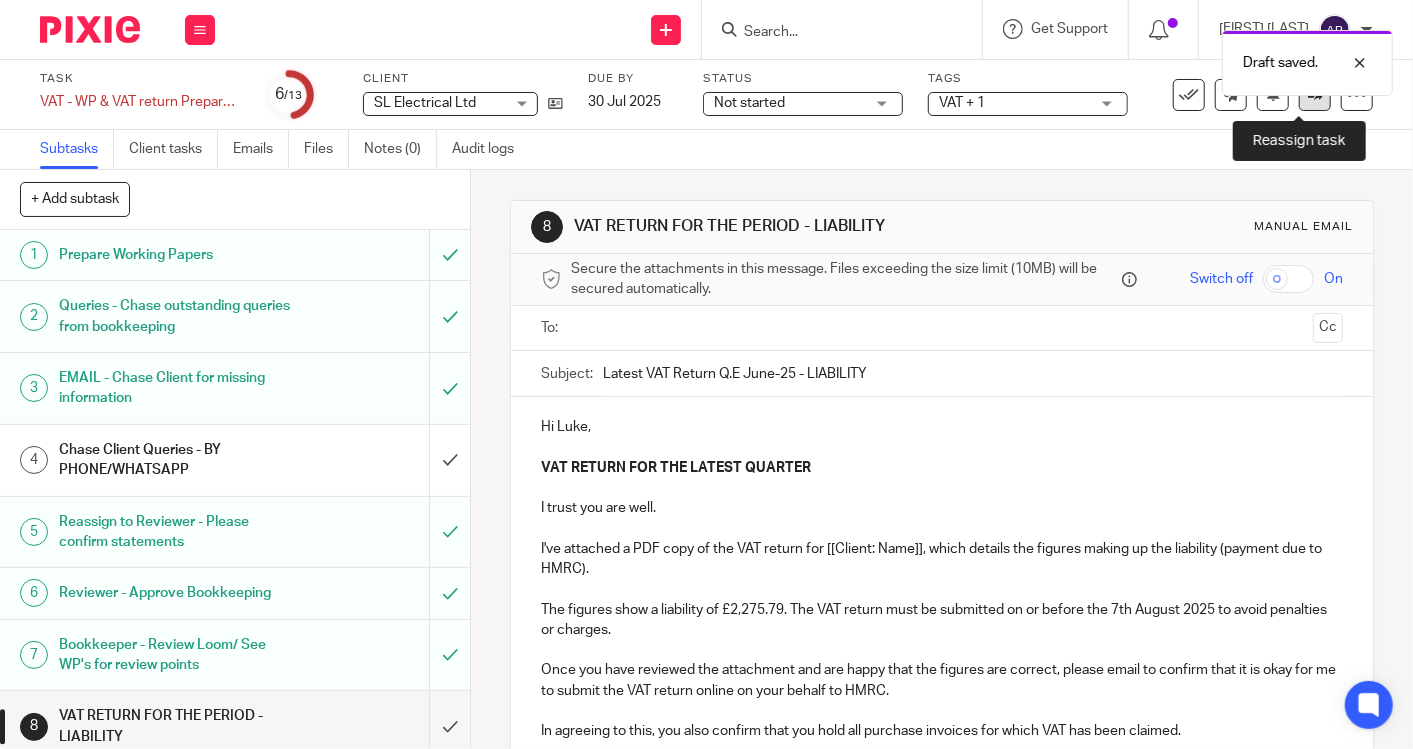 click at bounding box center (1315, 95) 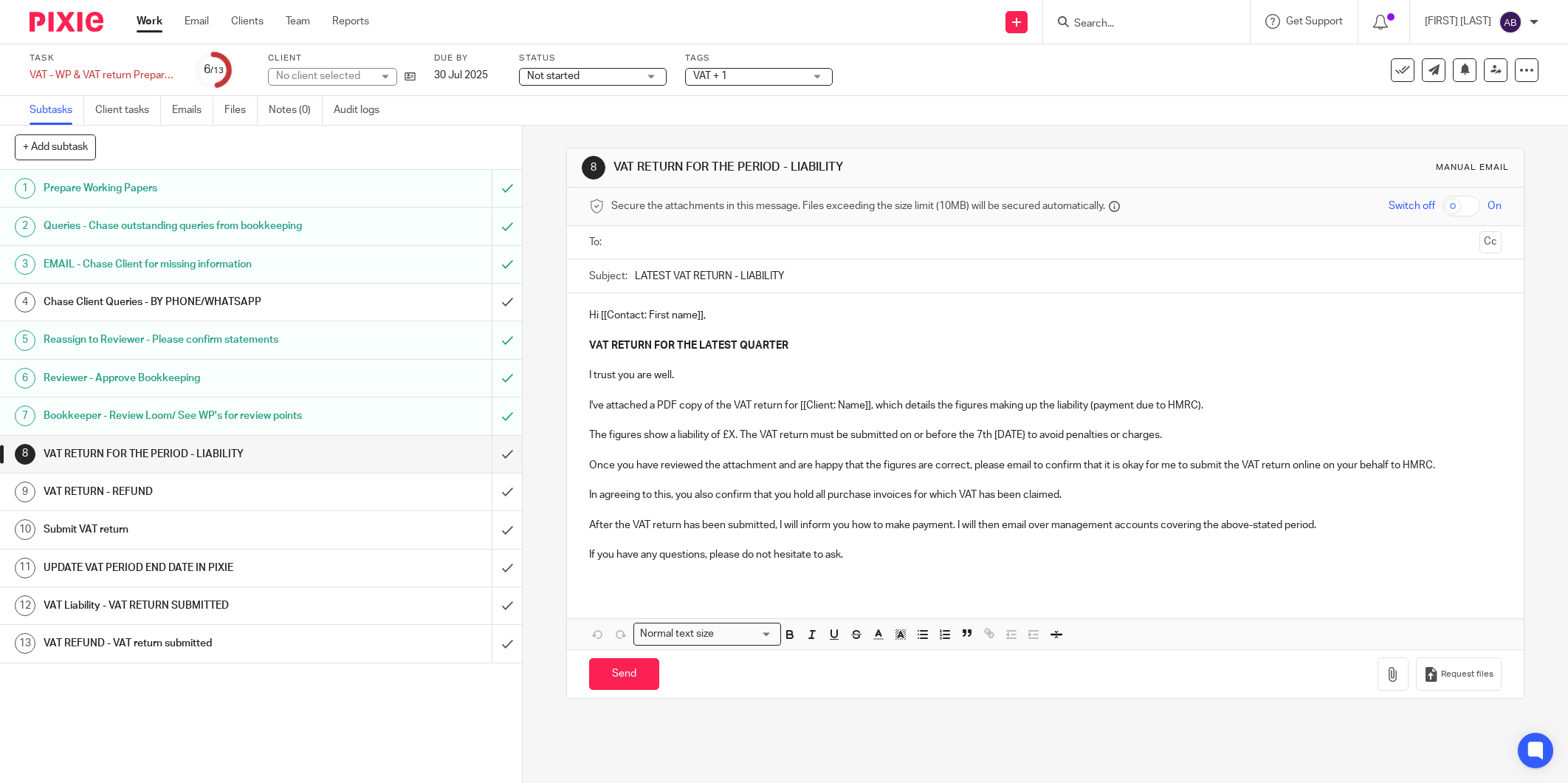 scroll, scrollTop: 0, scrollLeft: 0, axis: both 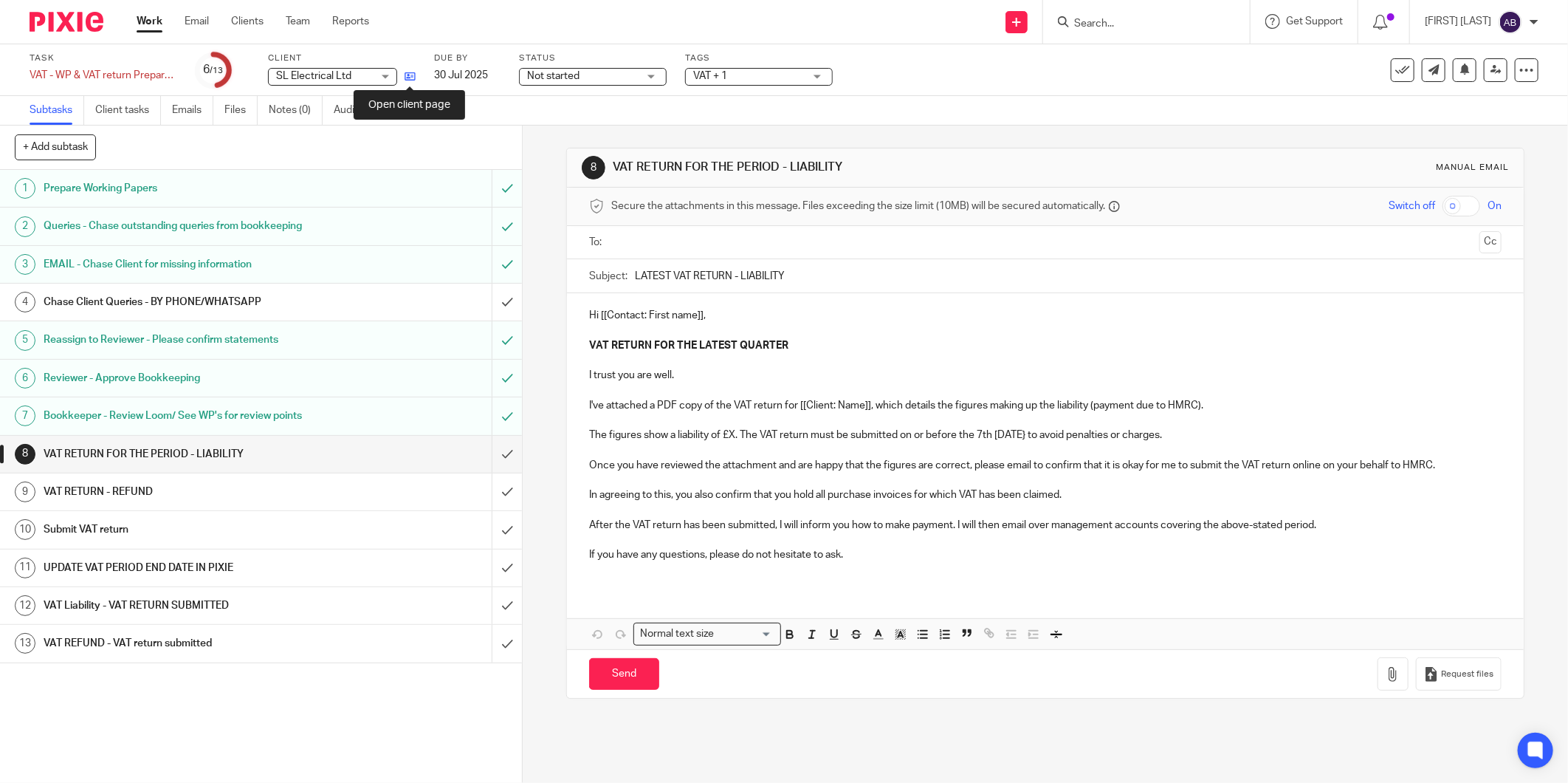 click at bounding box center (410, 76) 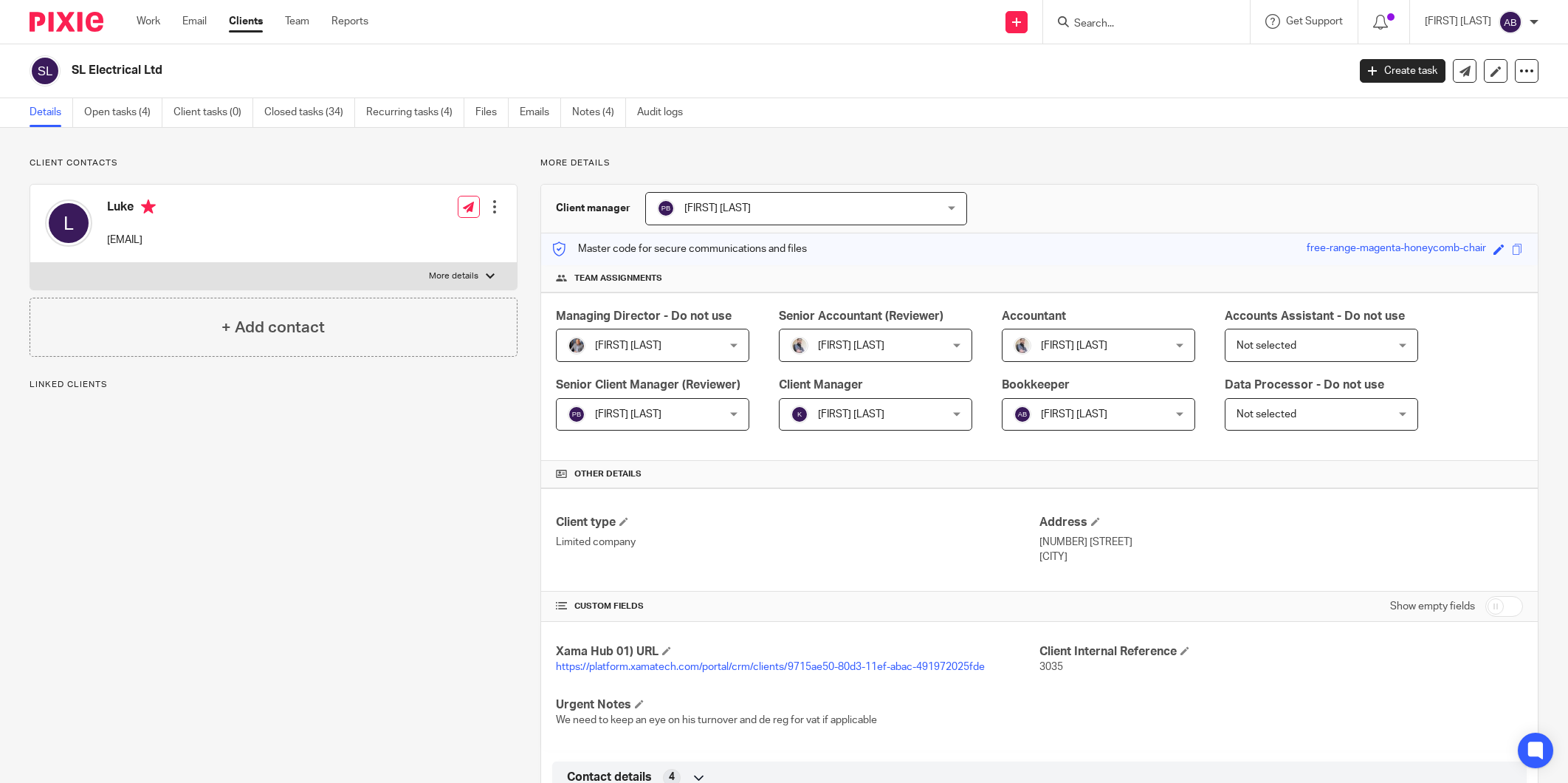 scroll, scrollTop: 0, scrollLeft: 0, axis: both 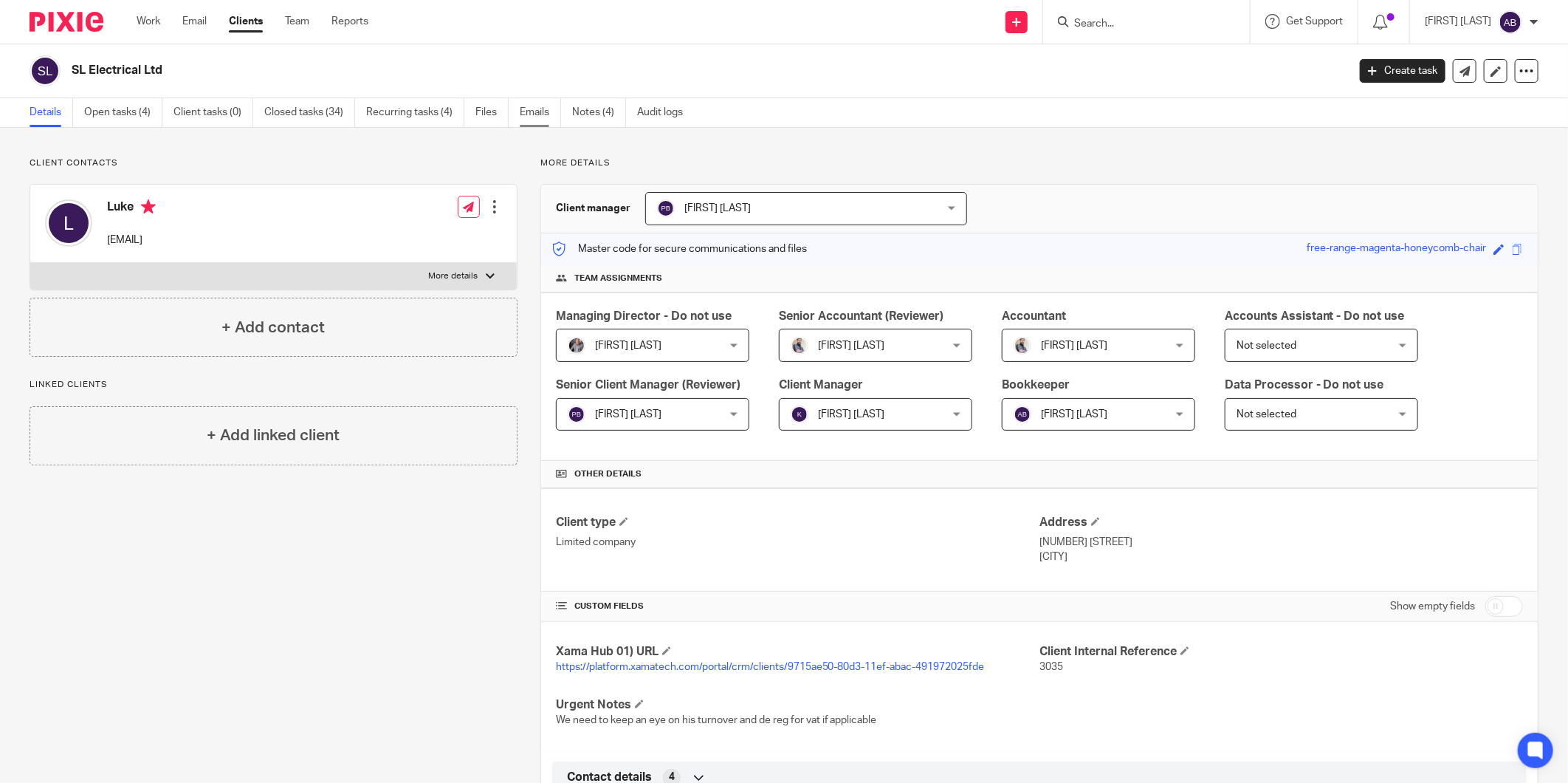 click on "Emails" at bounding box center [540, 112] 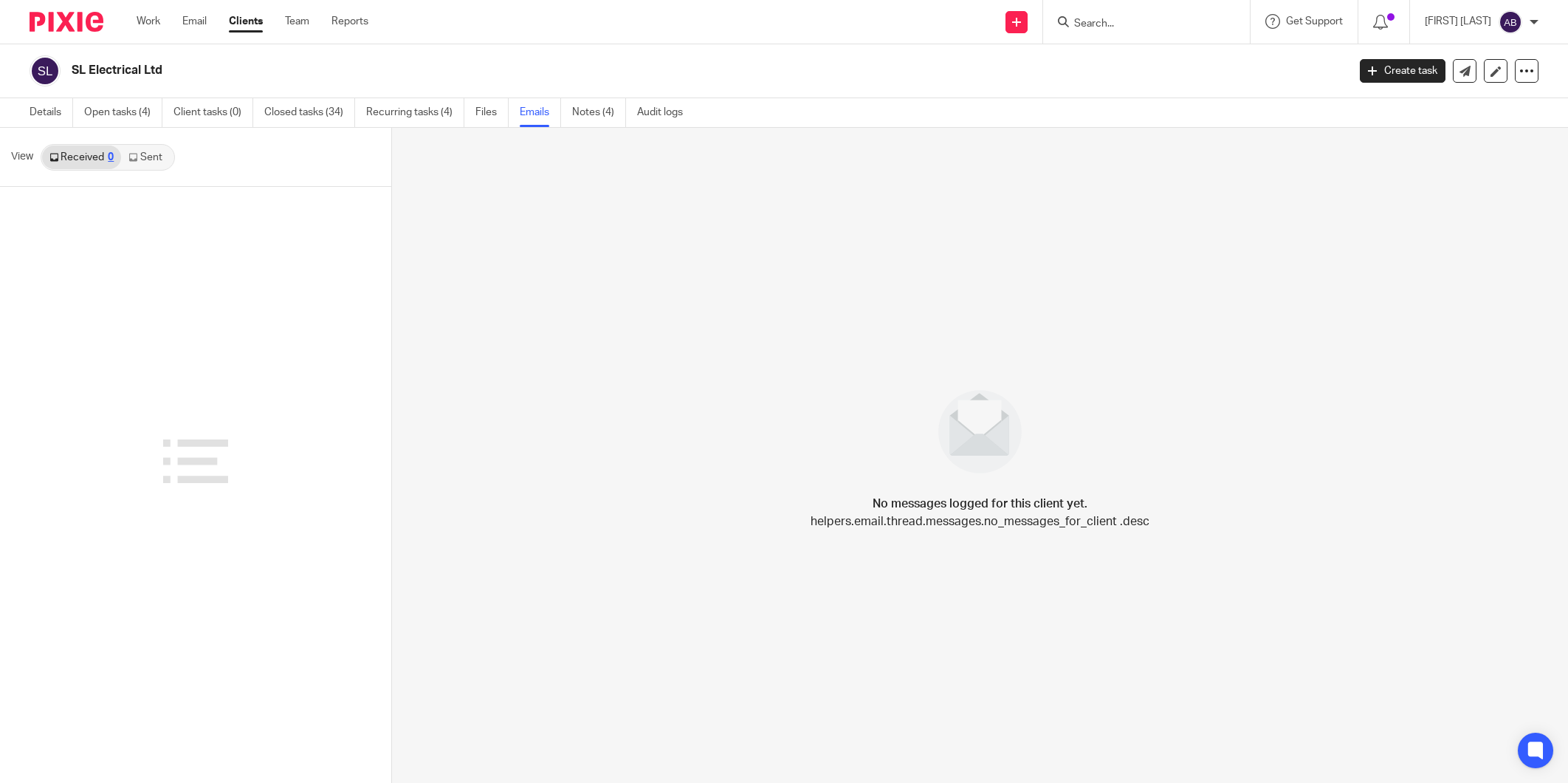 scroll, scrollTop: 0, scrollLeft: 0, axis: both 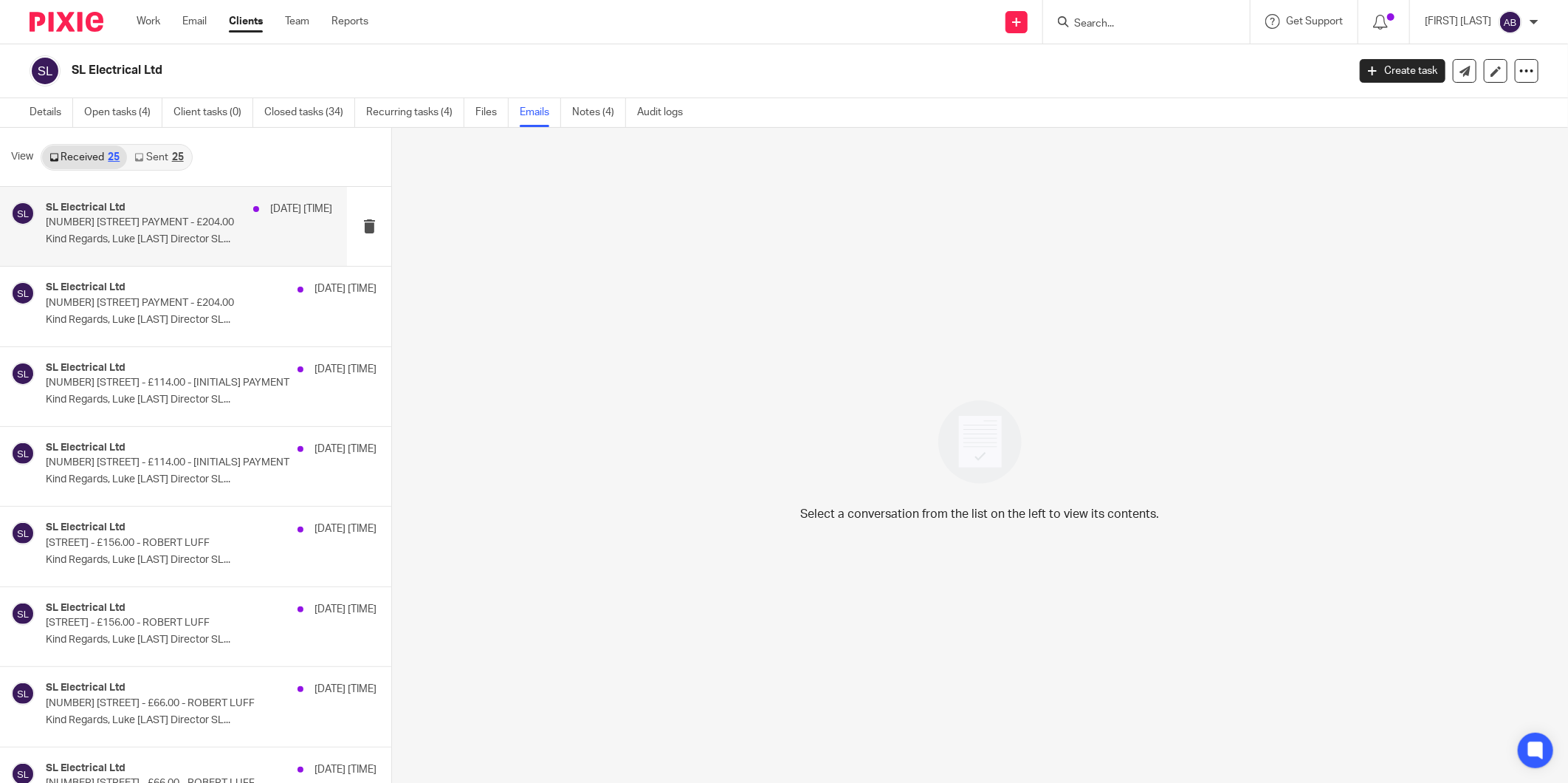 click on "[COMPANY]
[DATE] [TIME]" at bounding box center [189, 209] 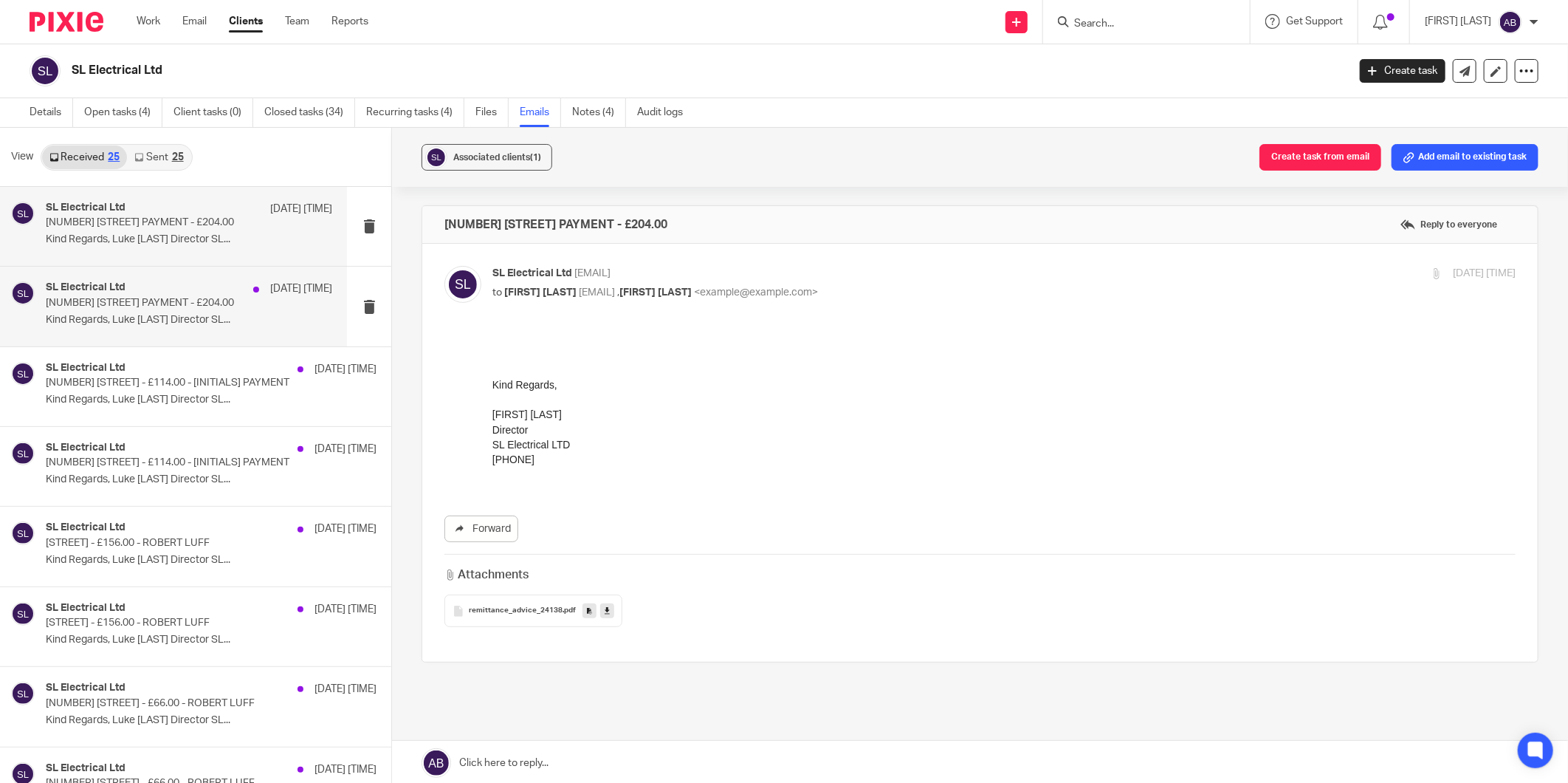 scroll, scrollTop: 0, scrollLeft: 0, axis: both 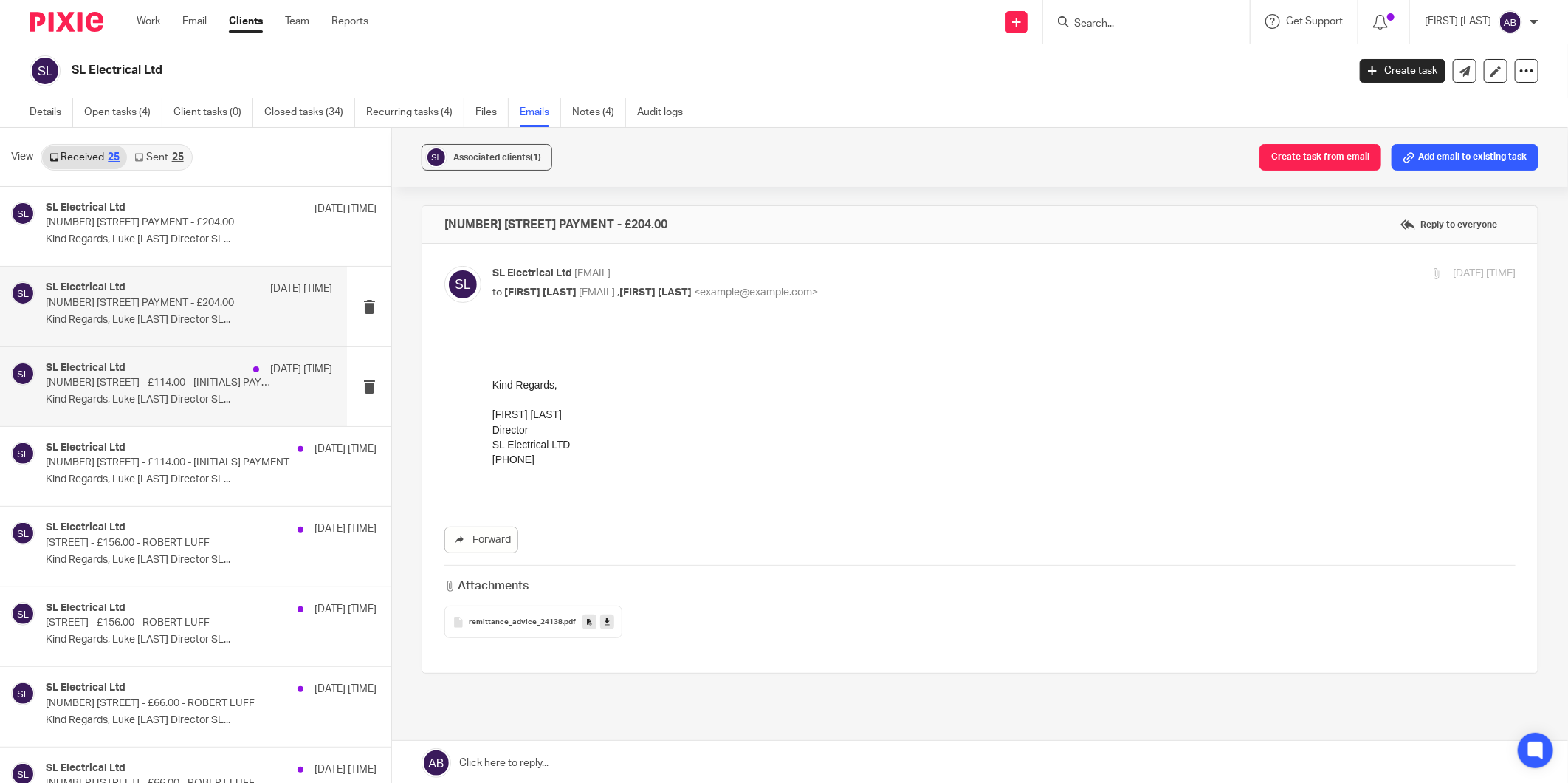 click on "SL Electrical Ltd
1 Aug 8:08pm" at bounding box center (189, 369) 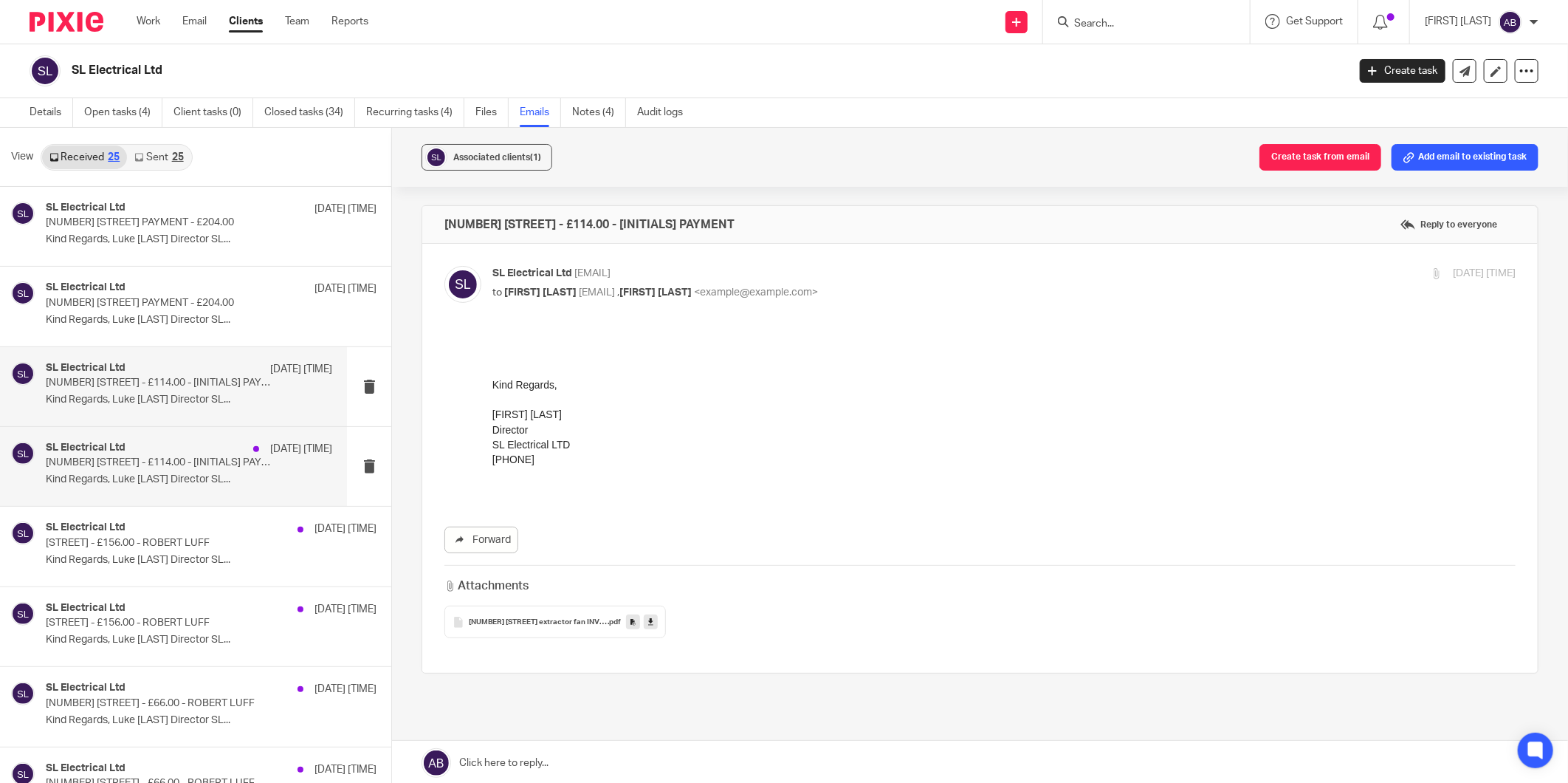 scroll, scrollTop: 0, scrollLeft: 0, axis: both 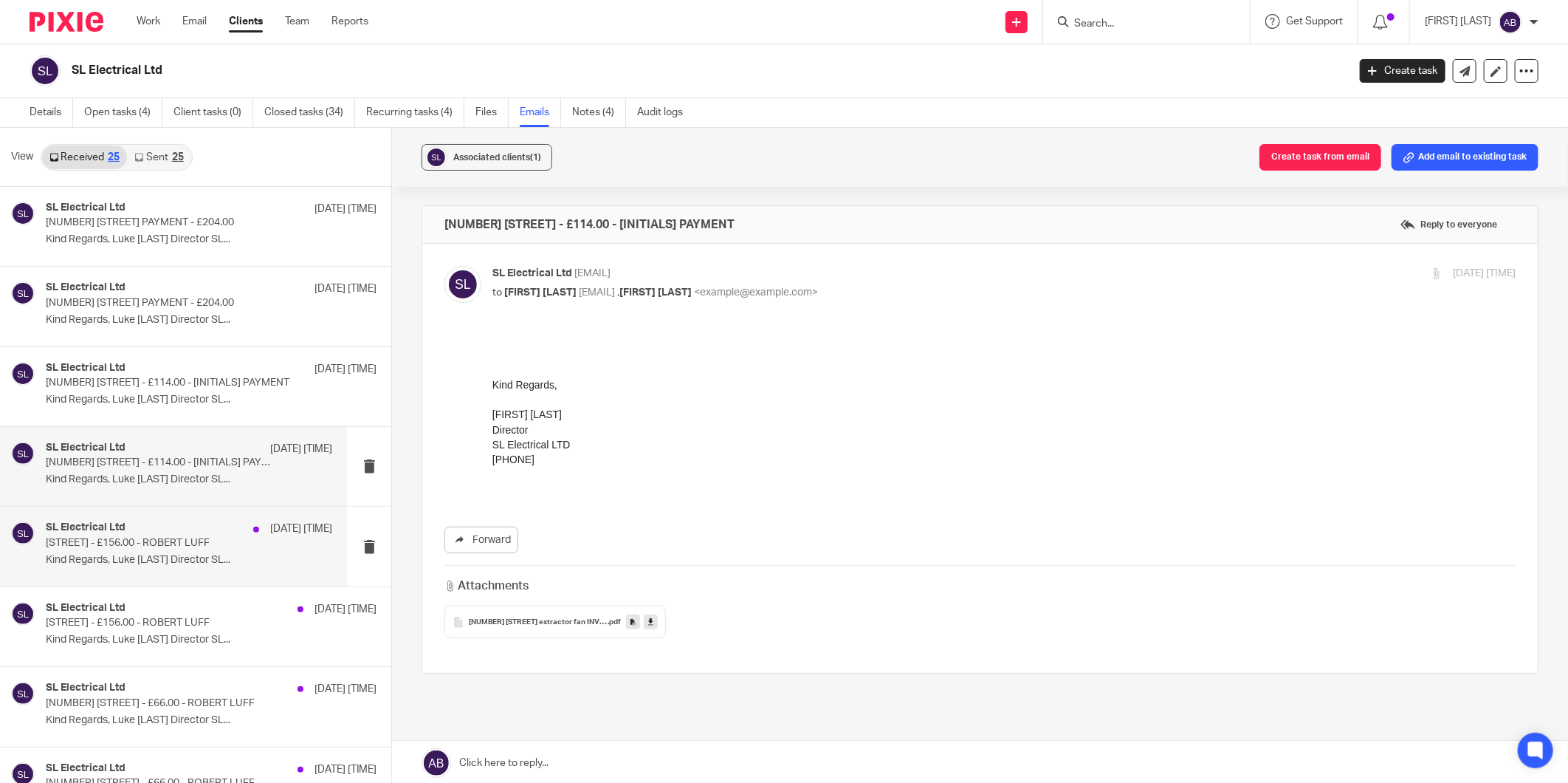 click on "SL Electrical Ltd
1 Aug 8:06pm   GFF 38 BROWNING ROAD - £156.00 - ROBERT LUFF   Kind Regards,     Luke McCabe   Director  SL..." at bounding box center (173, 546) 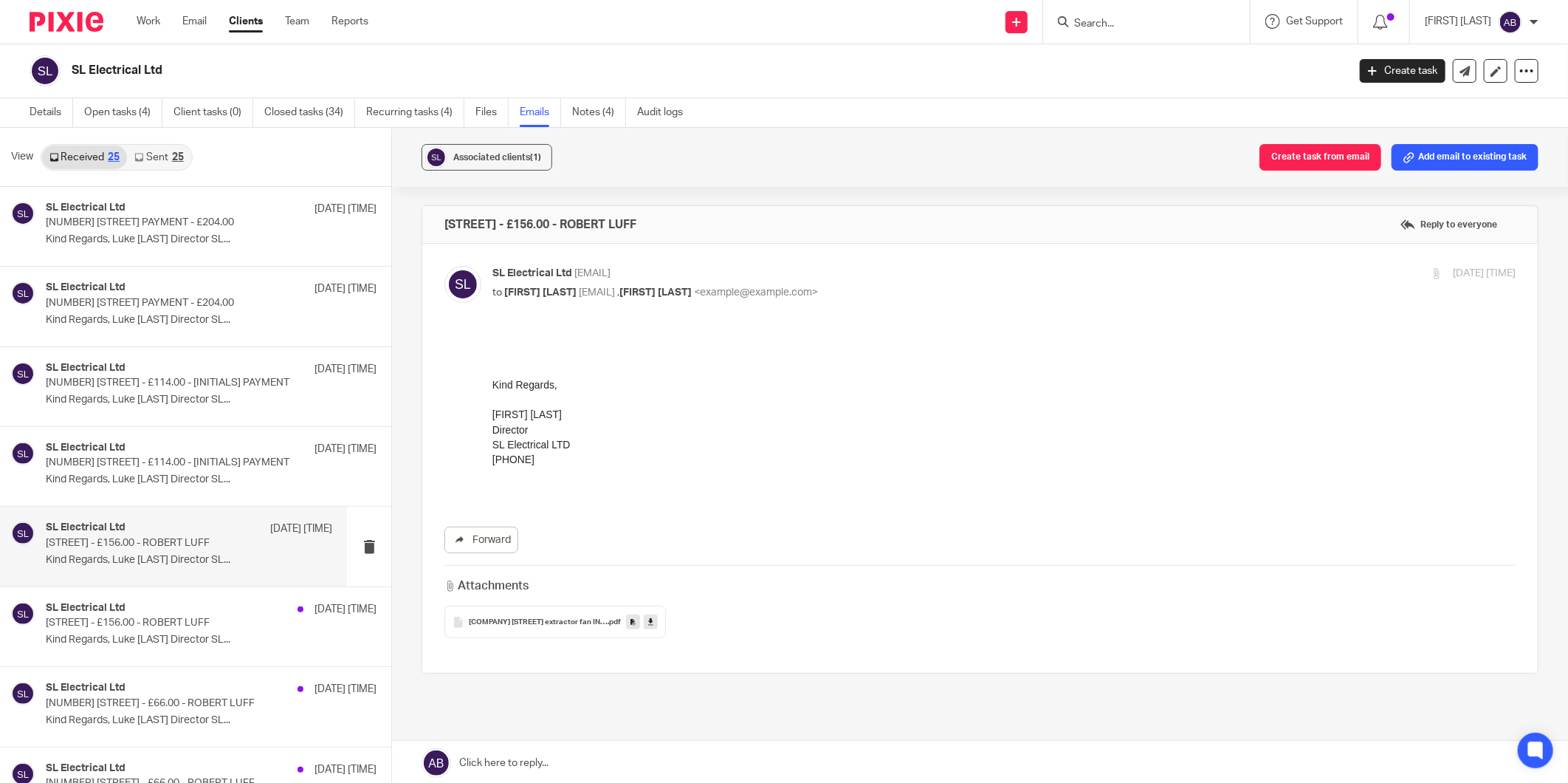 scroll, scrollTop: 0, scrollLeft: 0, axis: both 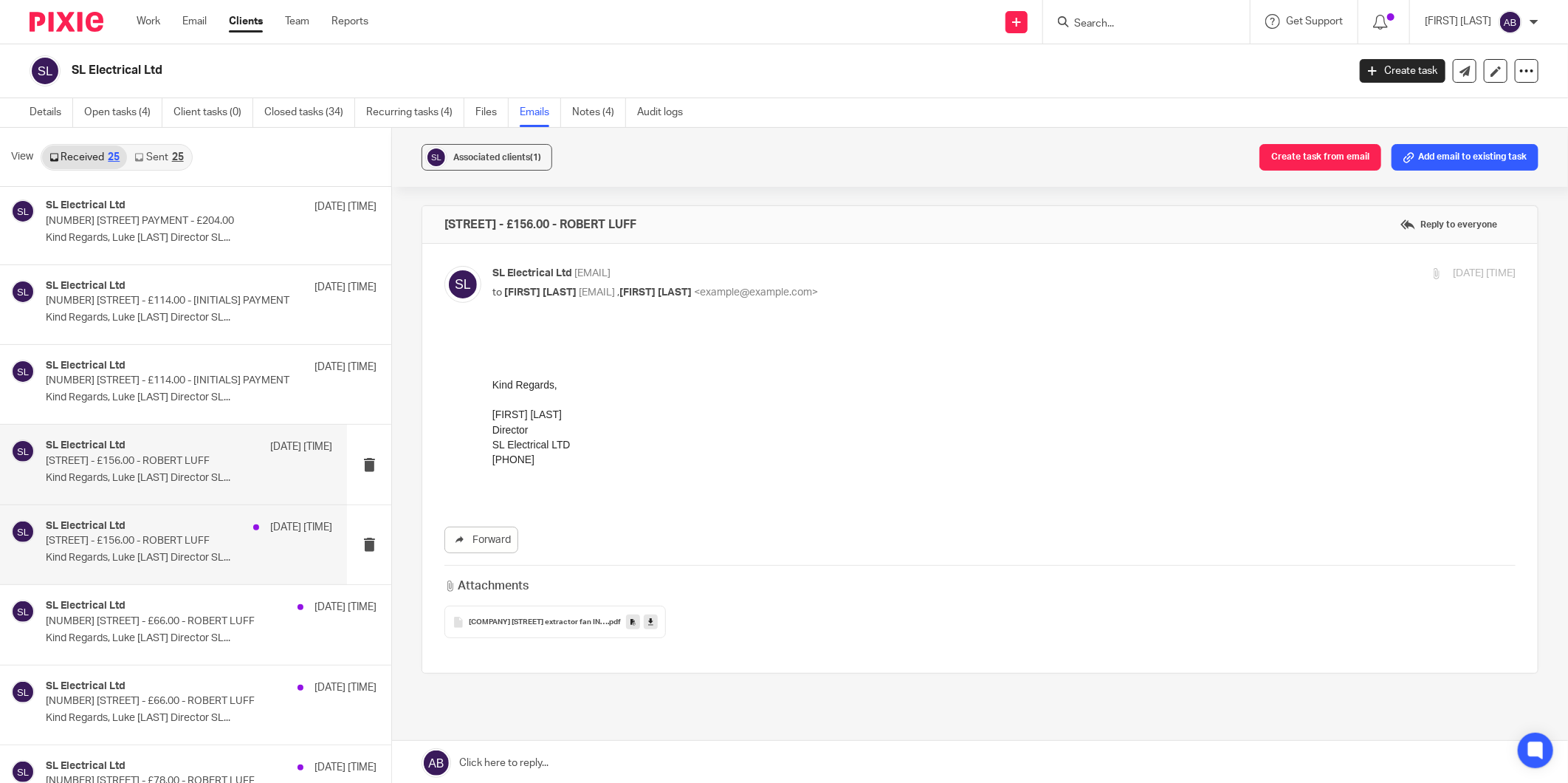 click on "GFF 38 BROWNING ROAD - £156.00 - ROBERT LUFF" at bounding box center (160, 541) 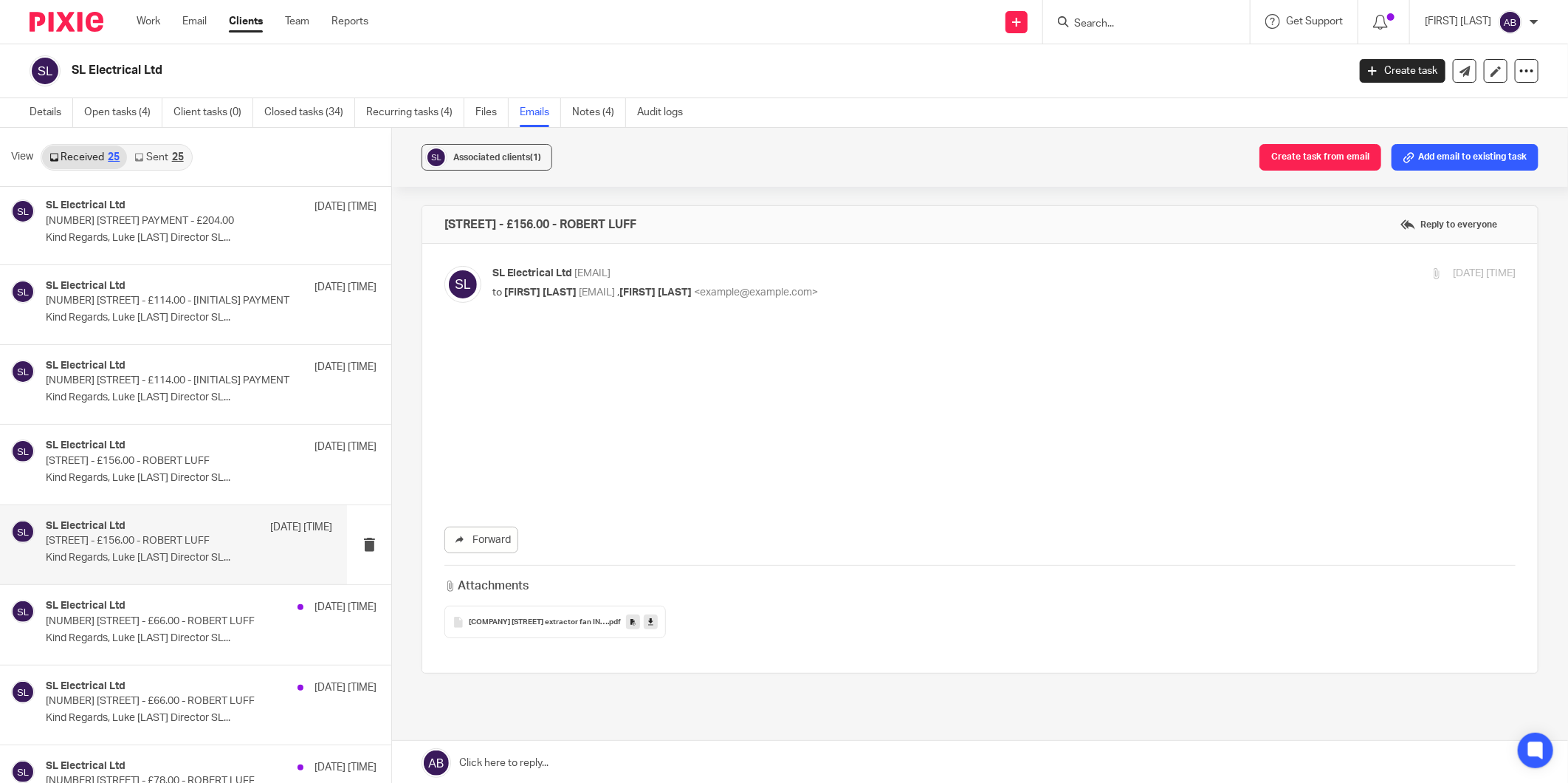 scroll, scrollTop: 242, scrollLeft: 0, axis: vertical 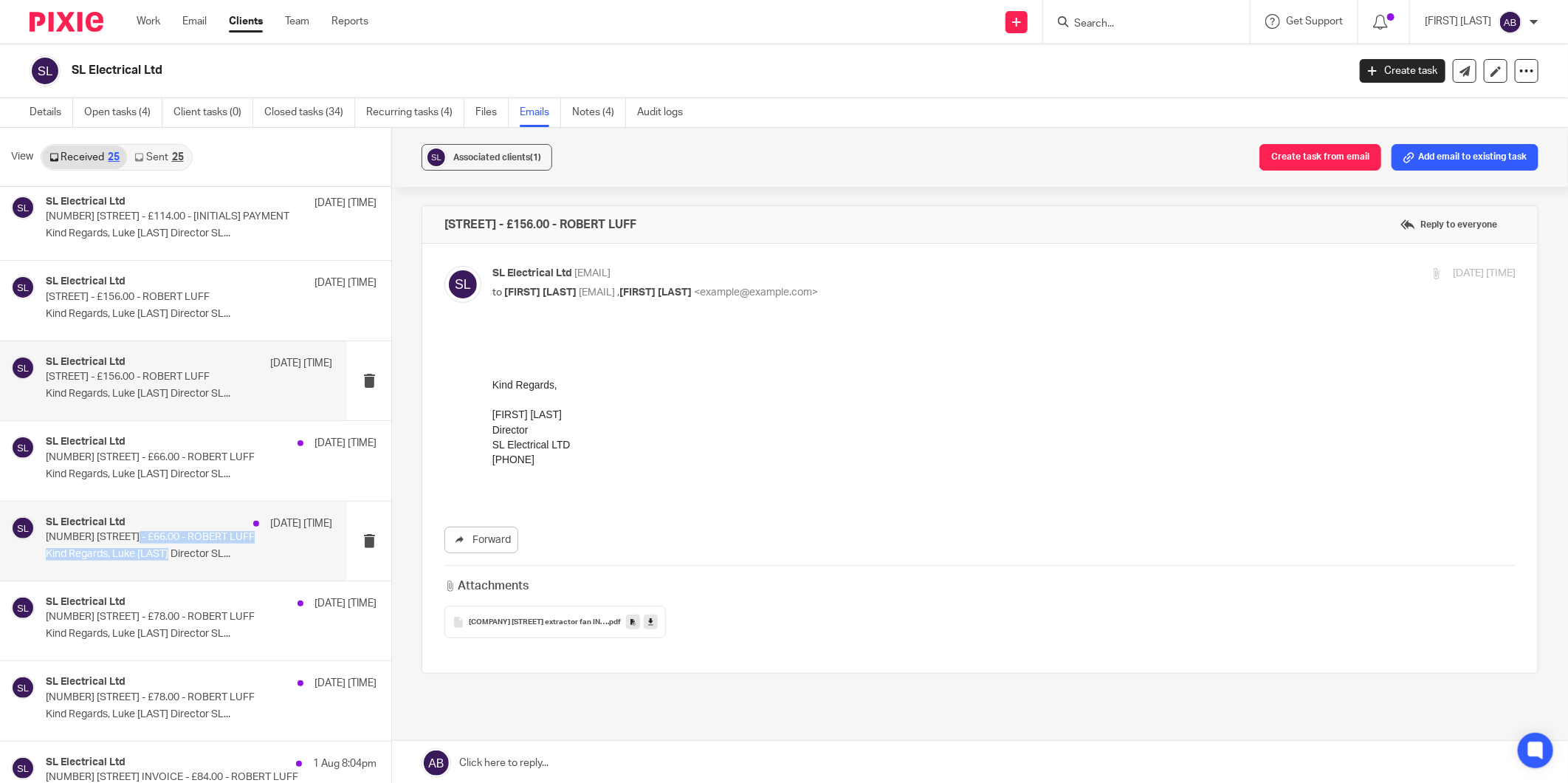 click on "SL Electrical Ltd
1 Aug 8:05pm   38 EDMONTON ROAD - £66.00 - ROBERT LUFF   Kind Regards,     Luke McCabe   Director  SL..." at bounding box center (189, 541) 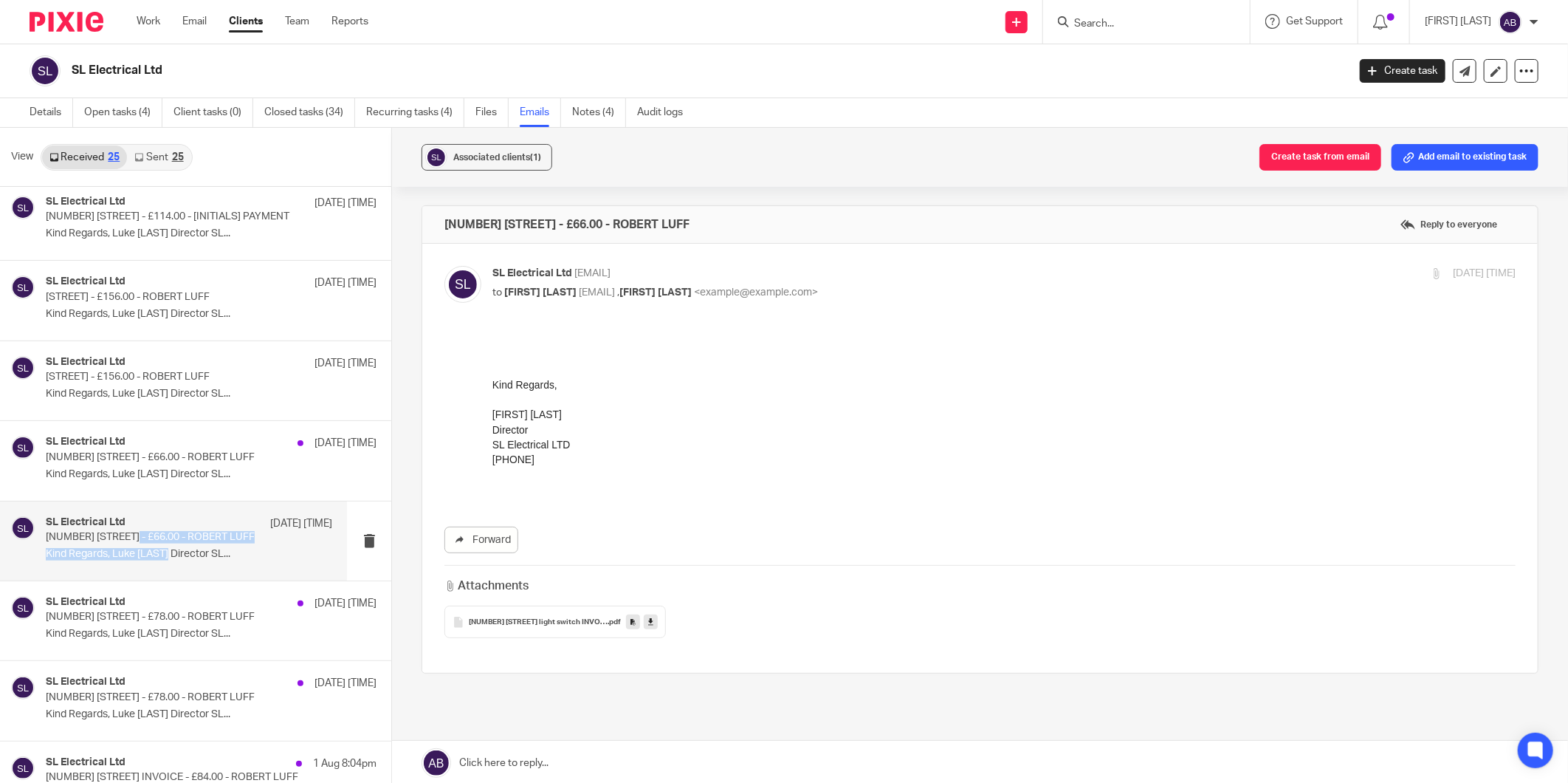 scroll, scrollTop: 0, scrollLeft: 0, axis: both 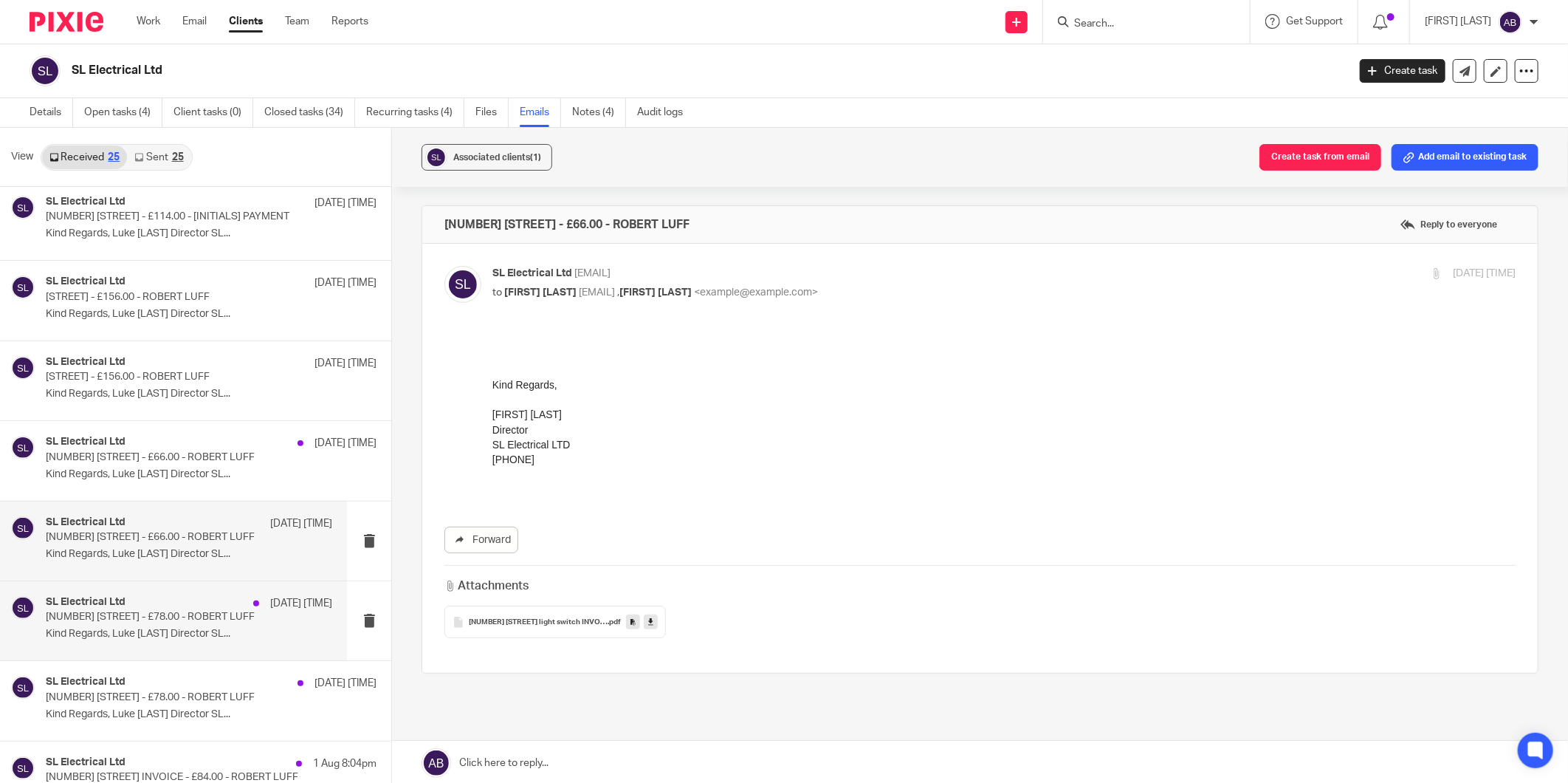 drag, startPoint x: 152, startPoint y: 544, endPoint x: 145, endPoint y: 600, distance: 56.435804 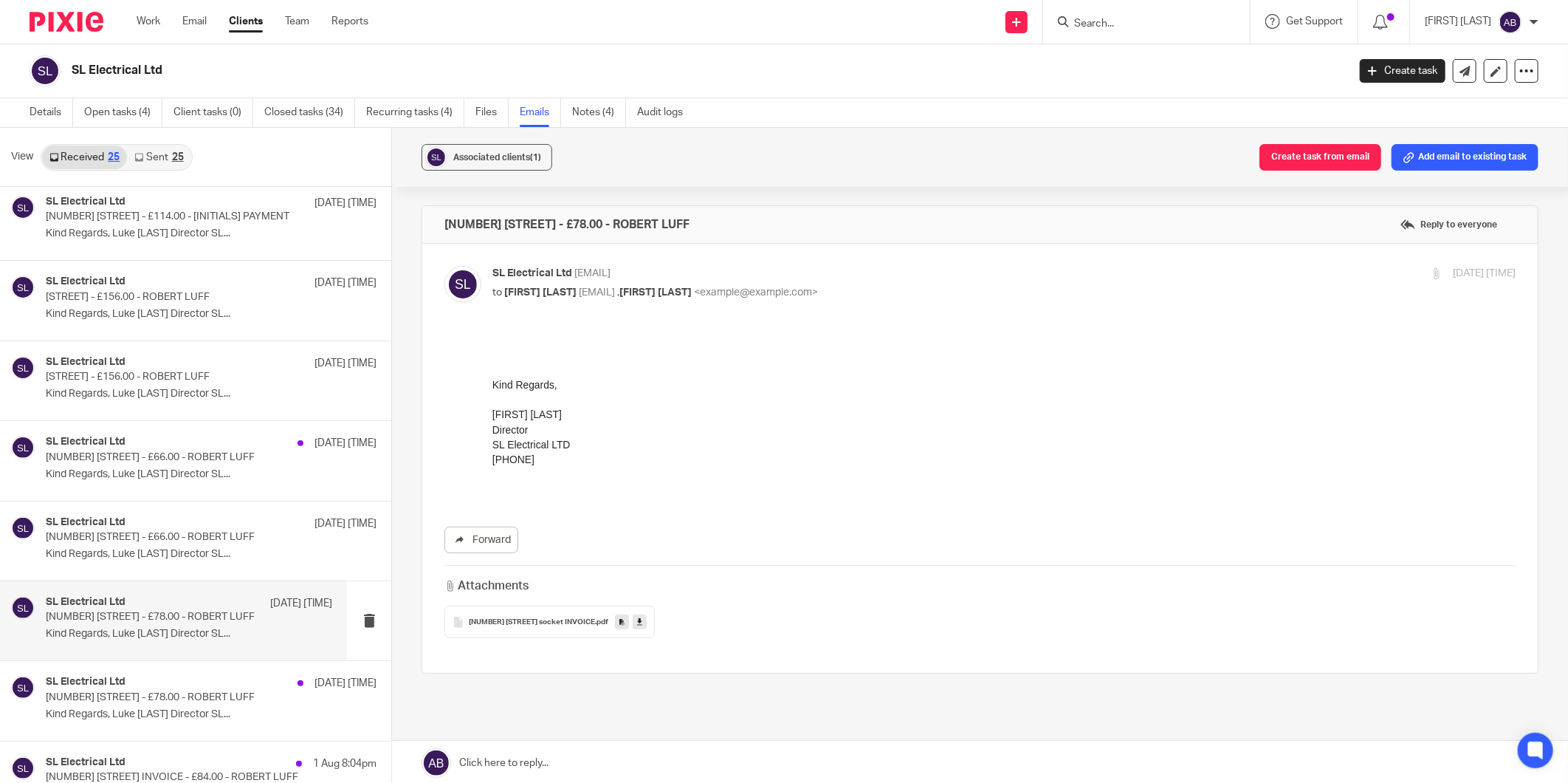 scroll, scrollTop: 0, scrollLeft: 0, axis: both 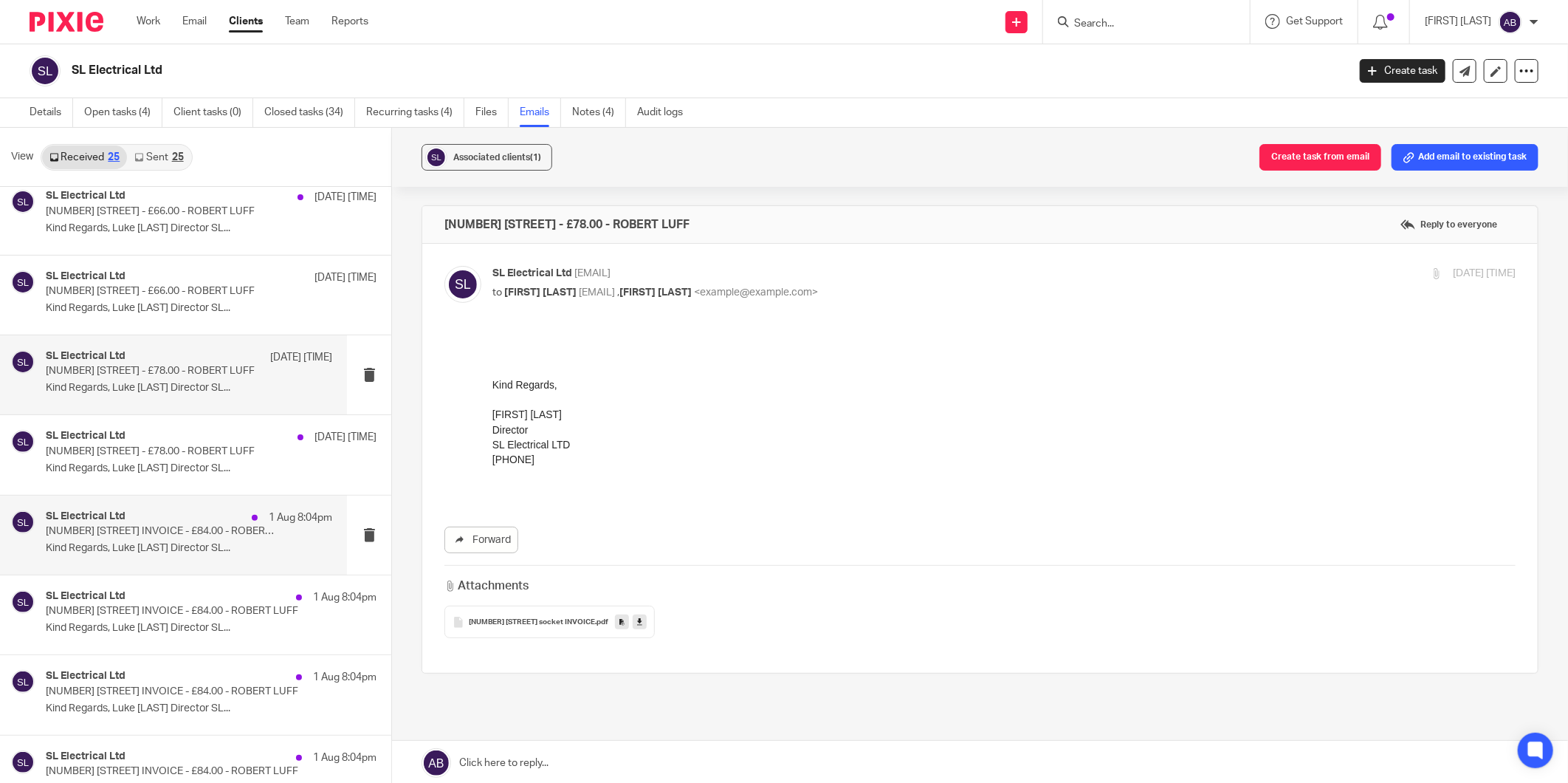 click on "SL Electrical Ltd
1 Aug 8:04pm" at bounding box center [189, 518] 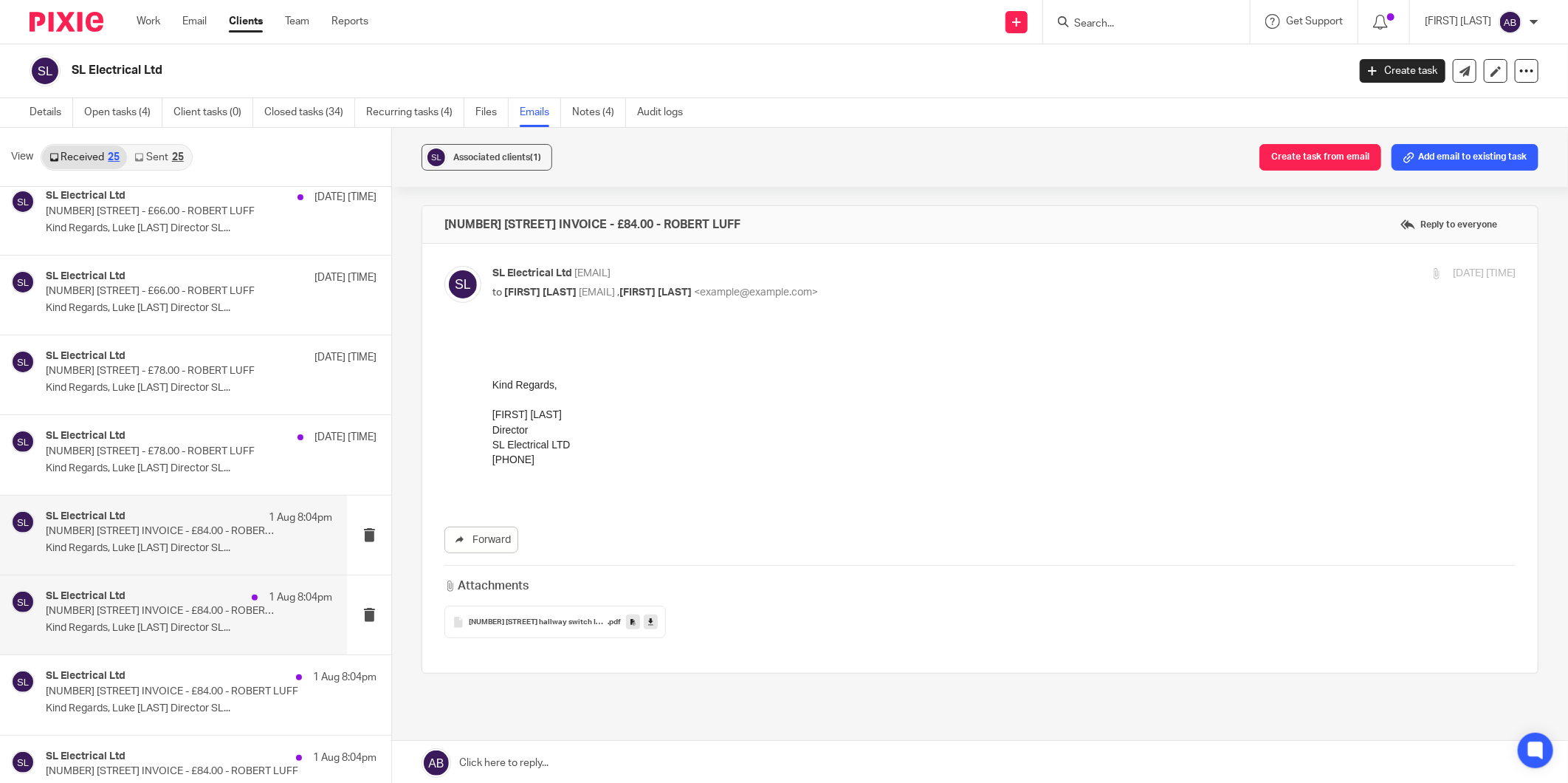 scroll, scrollTop: 0, scrollLeft: 0, axis: both 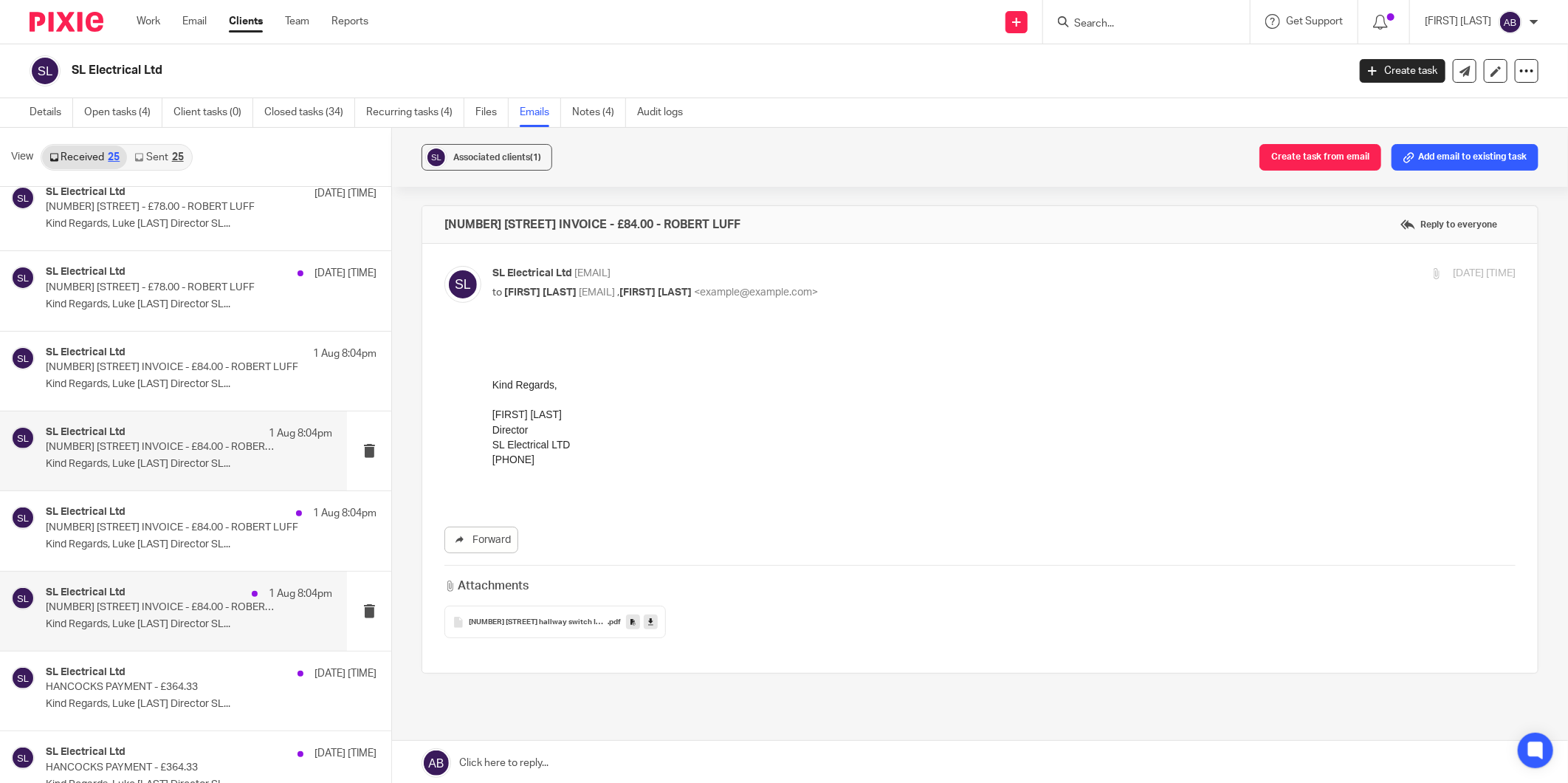 drag, startPoint x: 126, startPoint y: 597, endPoint x: 131, endPoint y: 620, distance: 23.5372 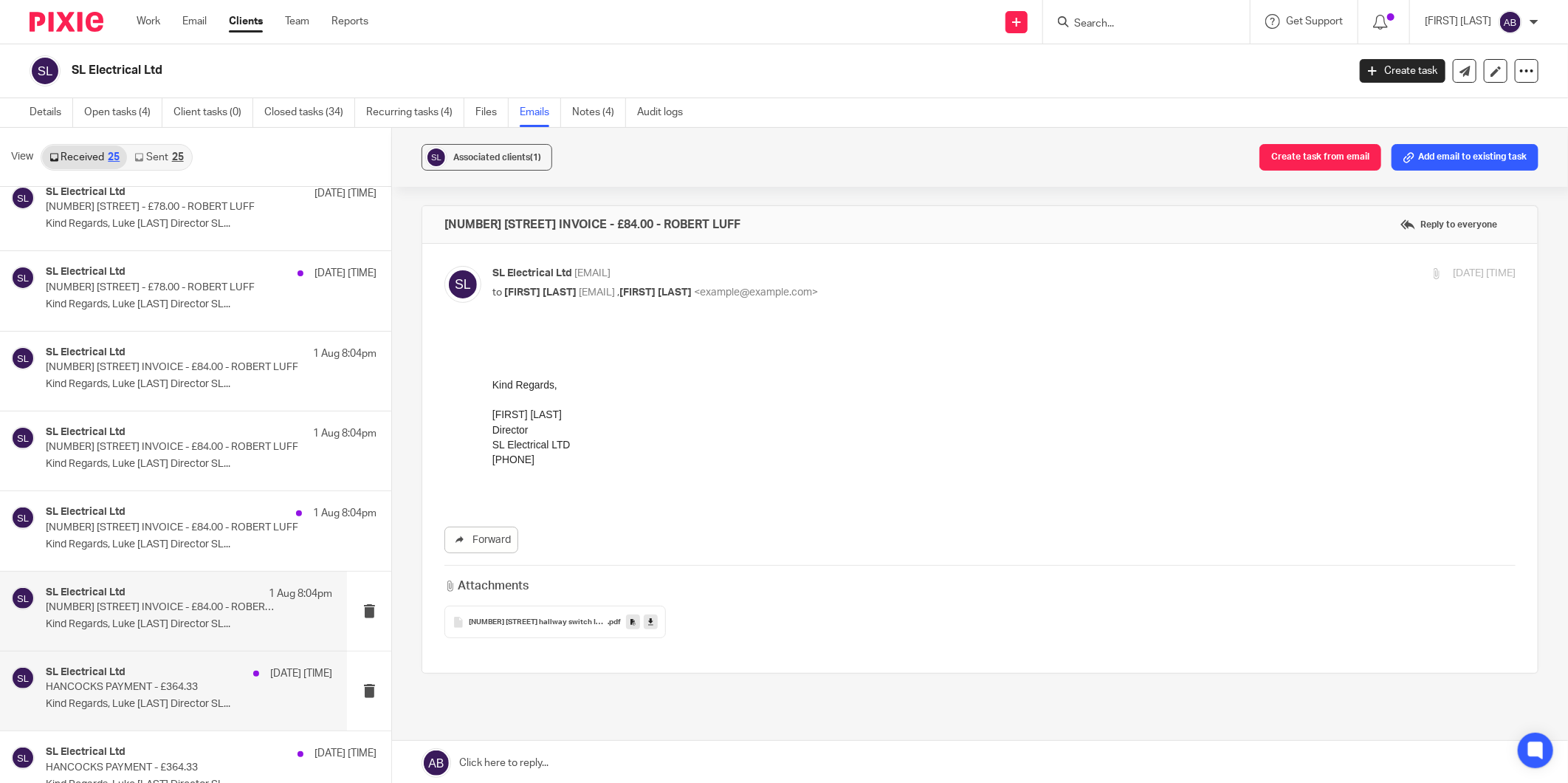 scroll, scrollTop: 0, scrollLeft: 0, axis: both 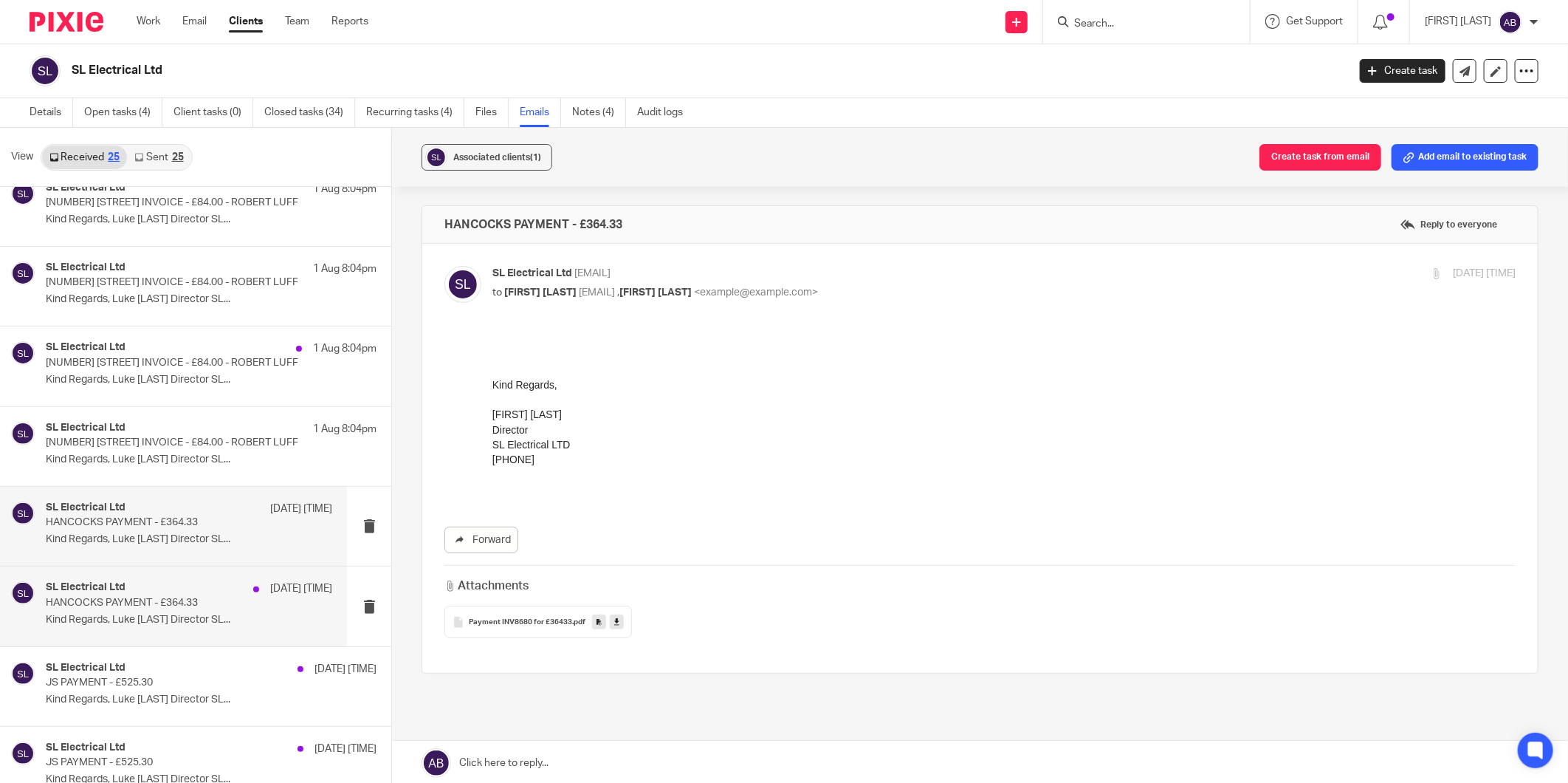 click on "Kind Regards,     Luke McCabe   Director  SL..." at bounding box center [189, 620] 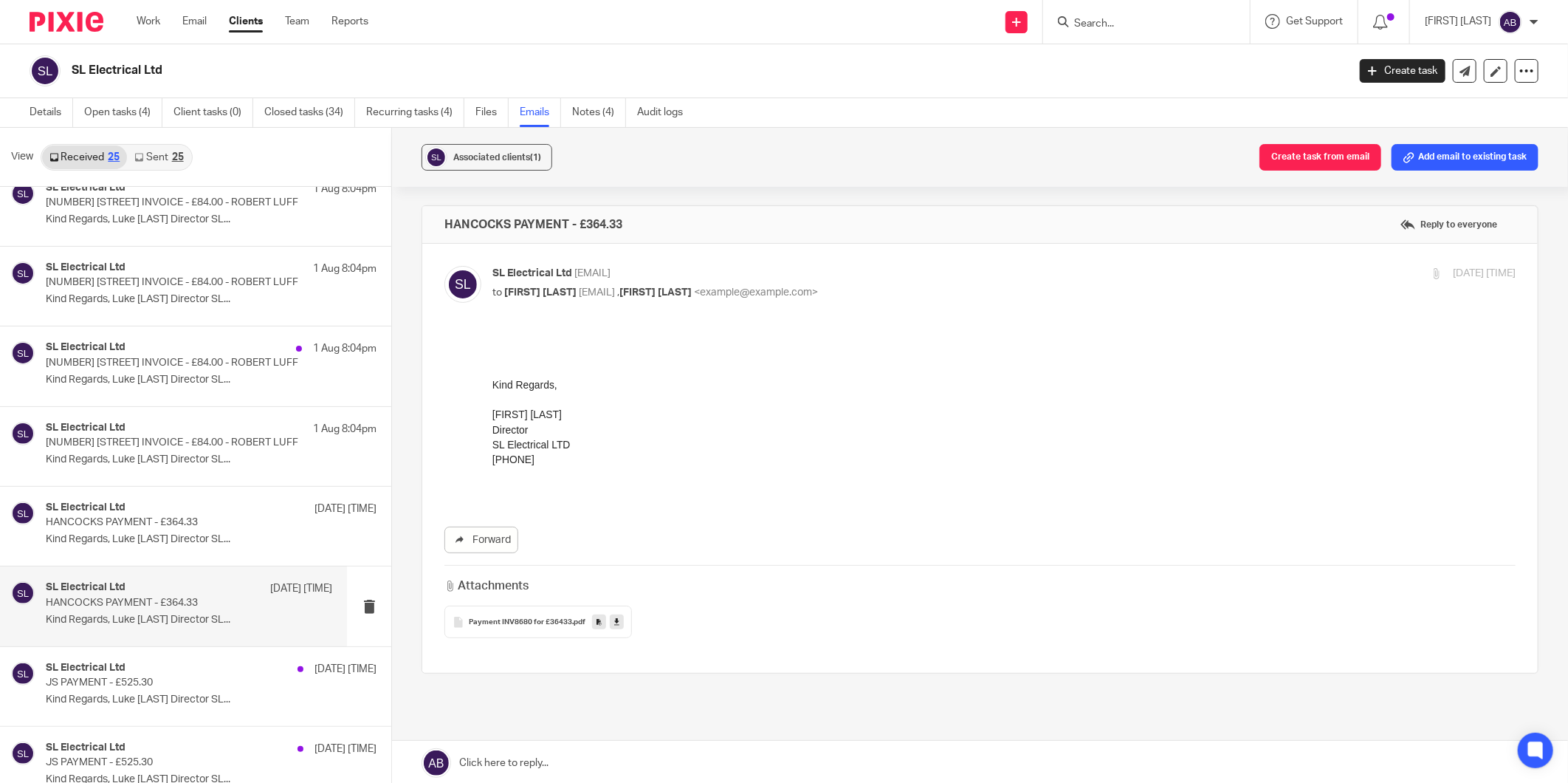 scroll, scrollTop: 0, scrollLeft: 0, axis: both 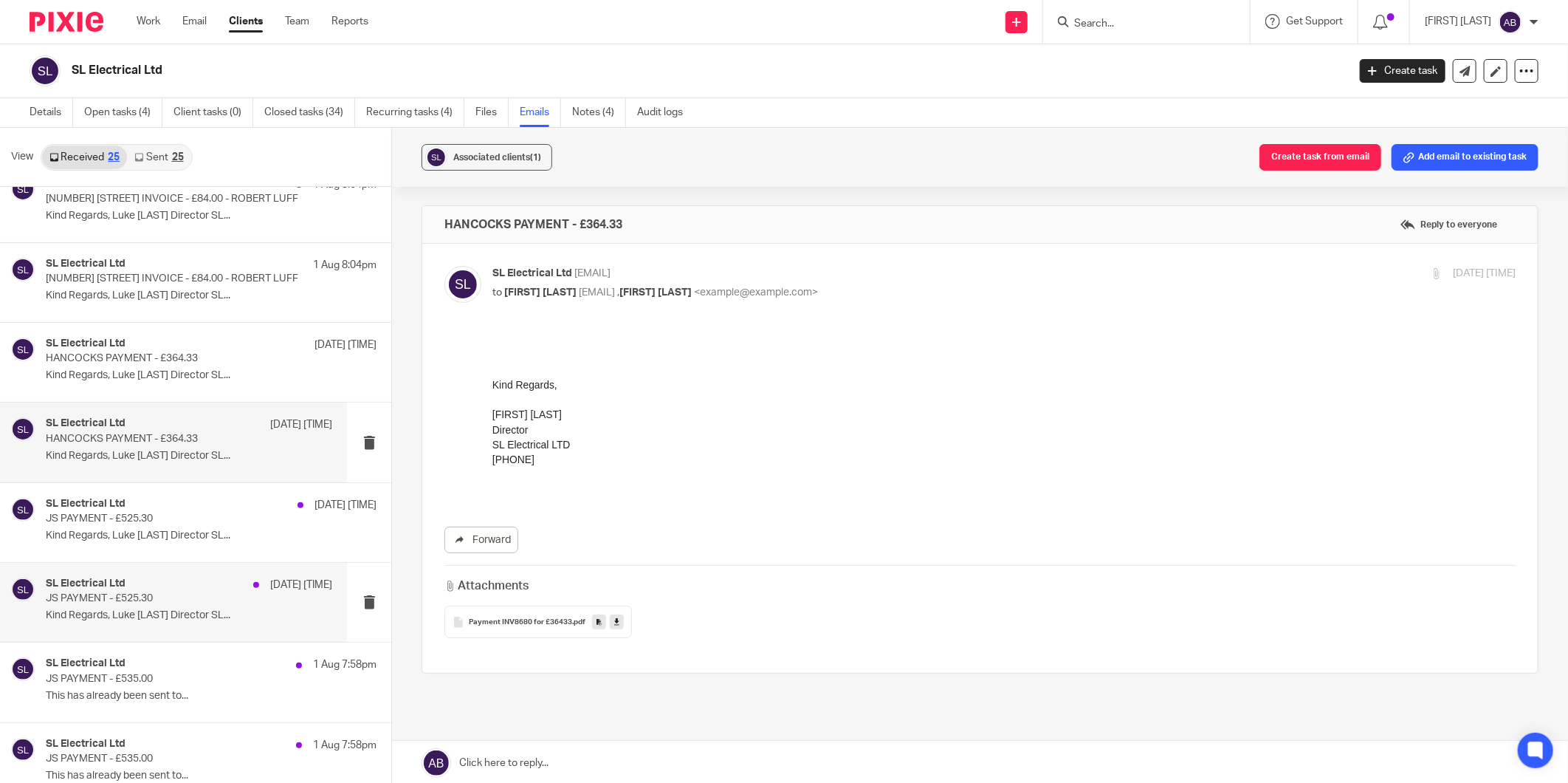 click on "JS PAYMENT - £525.30" at bounding box center (160, 598) 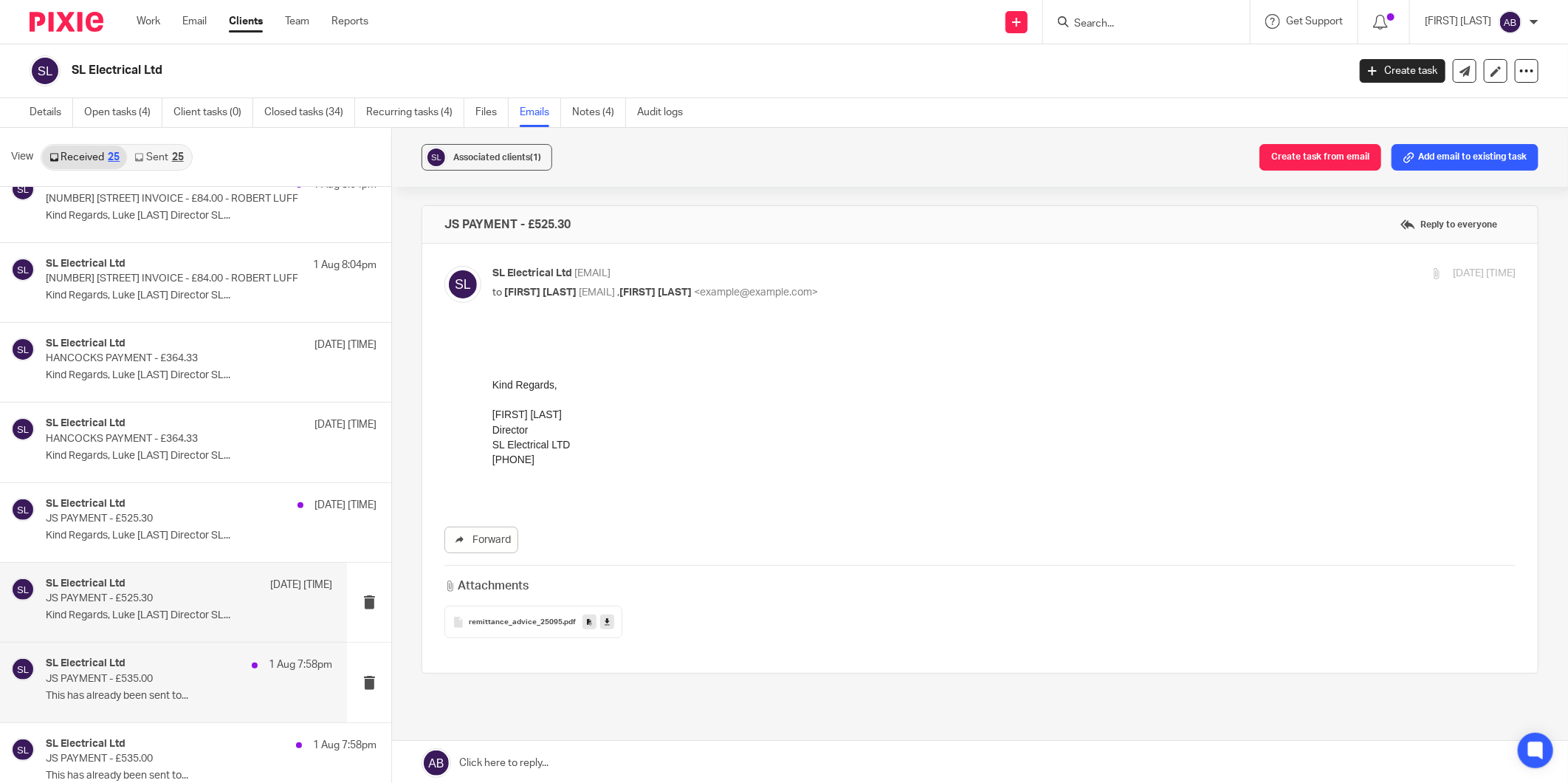 scroll, scrollTop: 0, scrollLeft: 0, axis: both 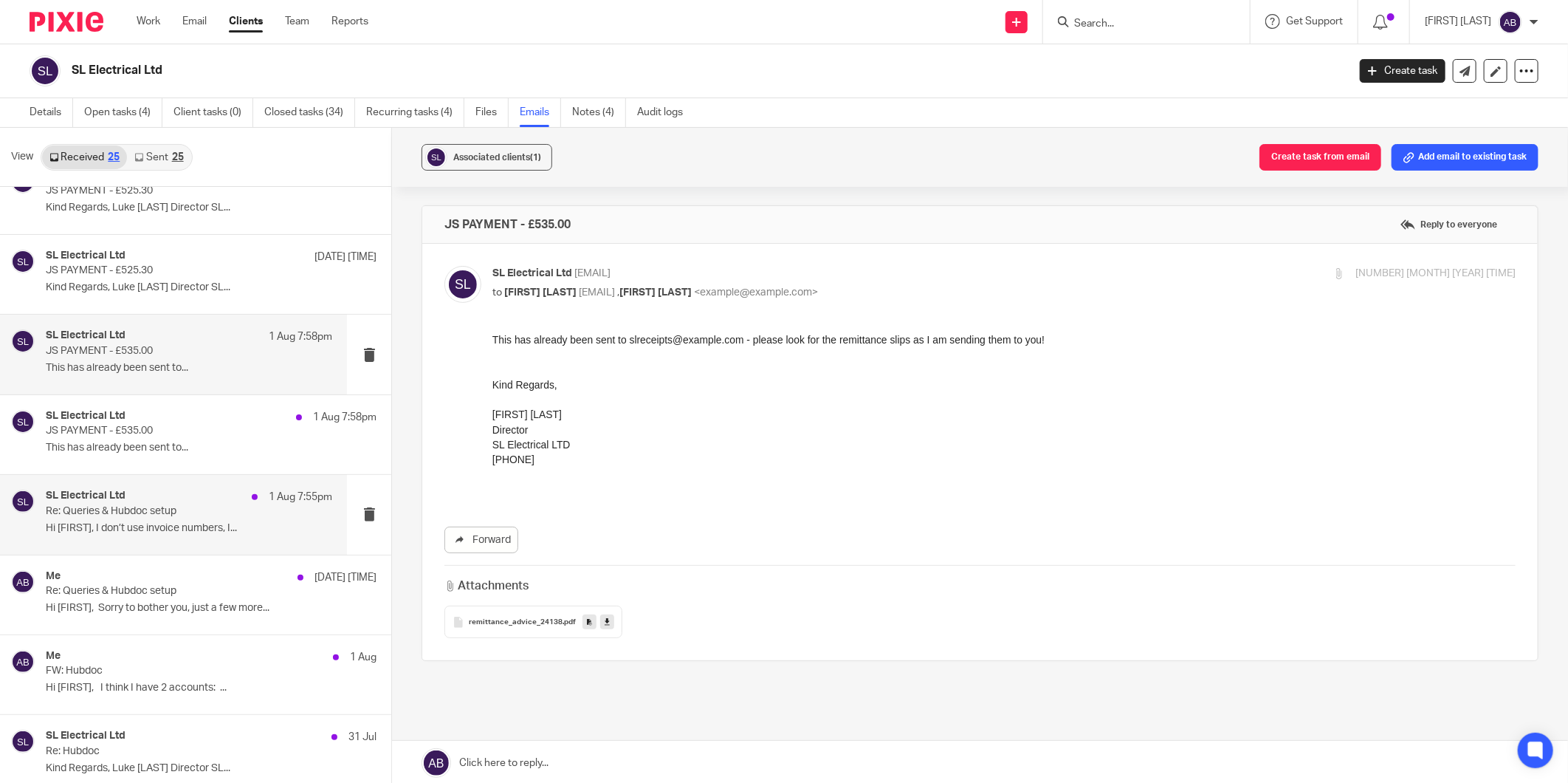 click on "Hi Akshay,     I don’t use invoice numbers, I..." at bounding box center [189, 528] 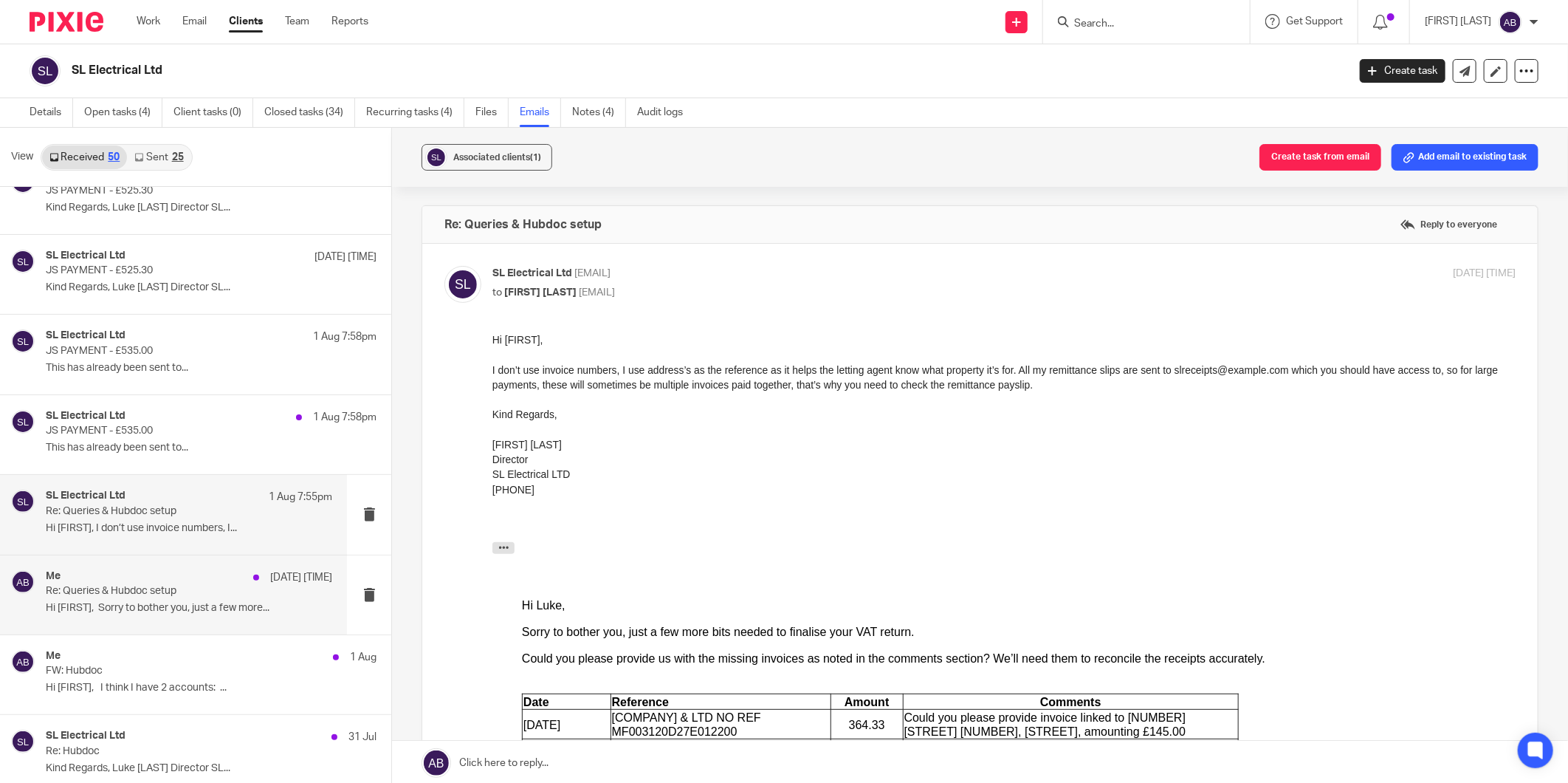 click on "Me
1 Aug 7:32pm   Re: Queries & Hubdoc setup   Hi Luke,  Sorry to bother you, just a few more..." at bounding box center [173, 595] 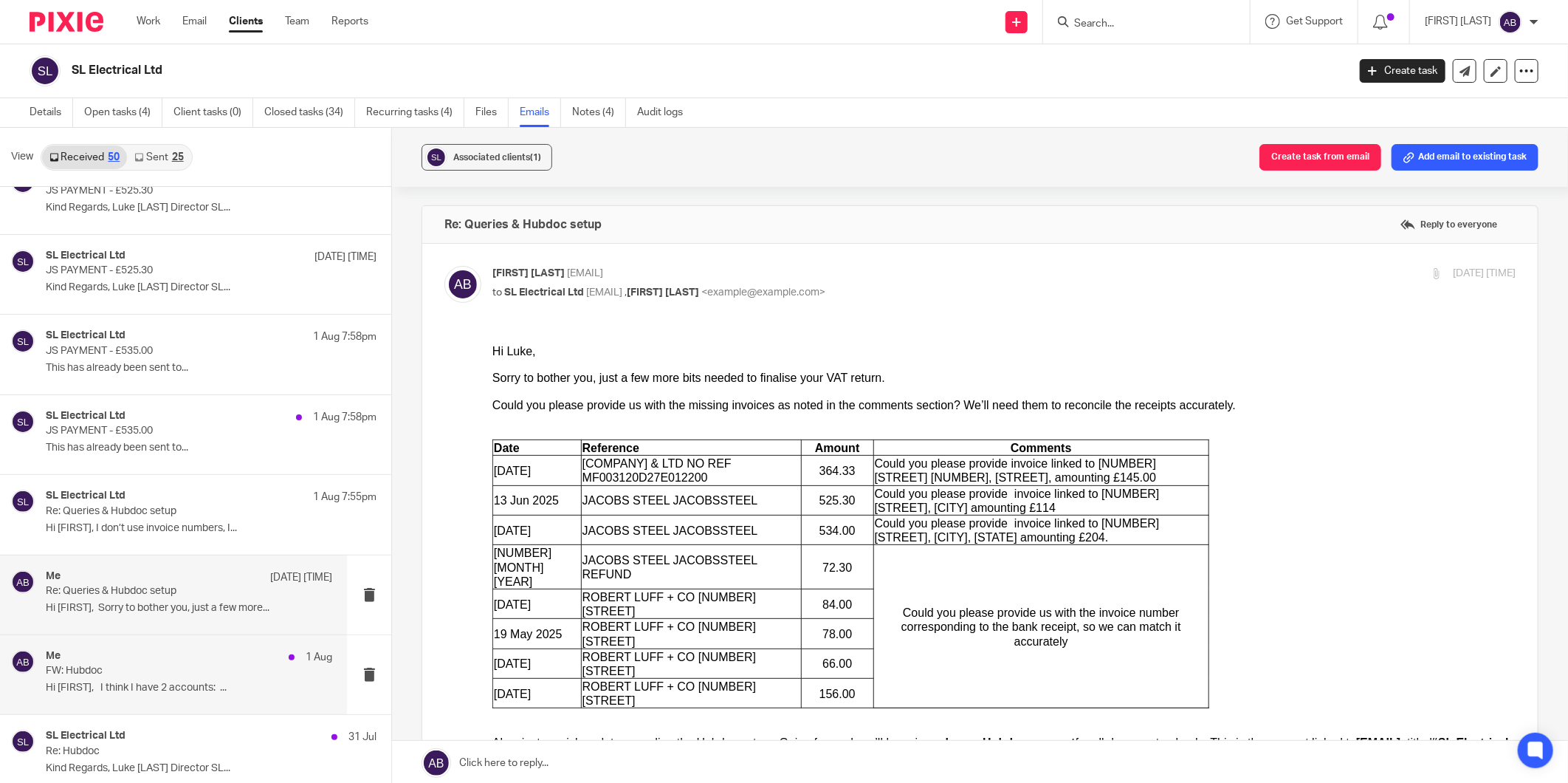 click on "Me
1 Aug" at bounding box center (189, 657) 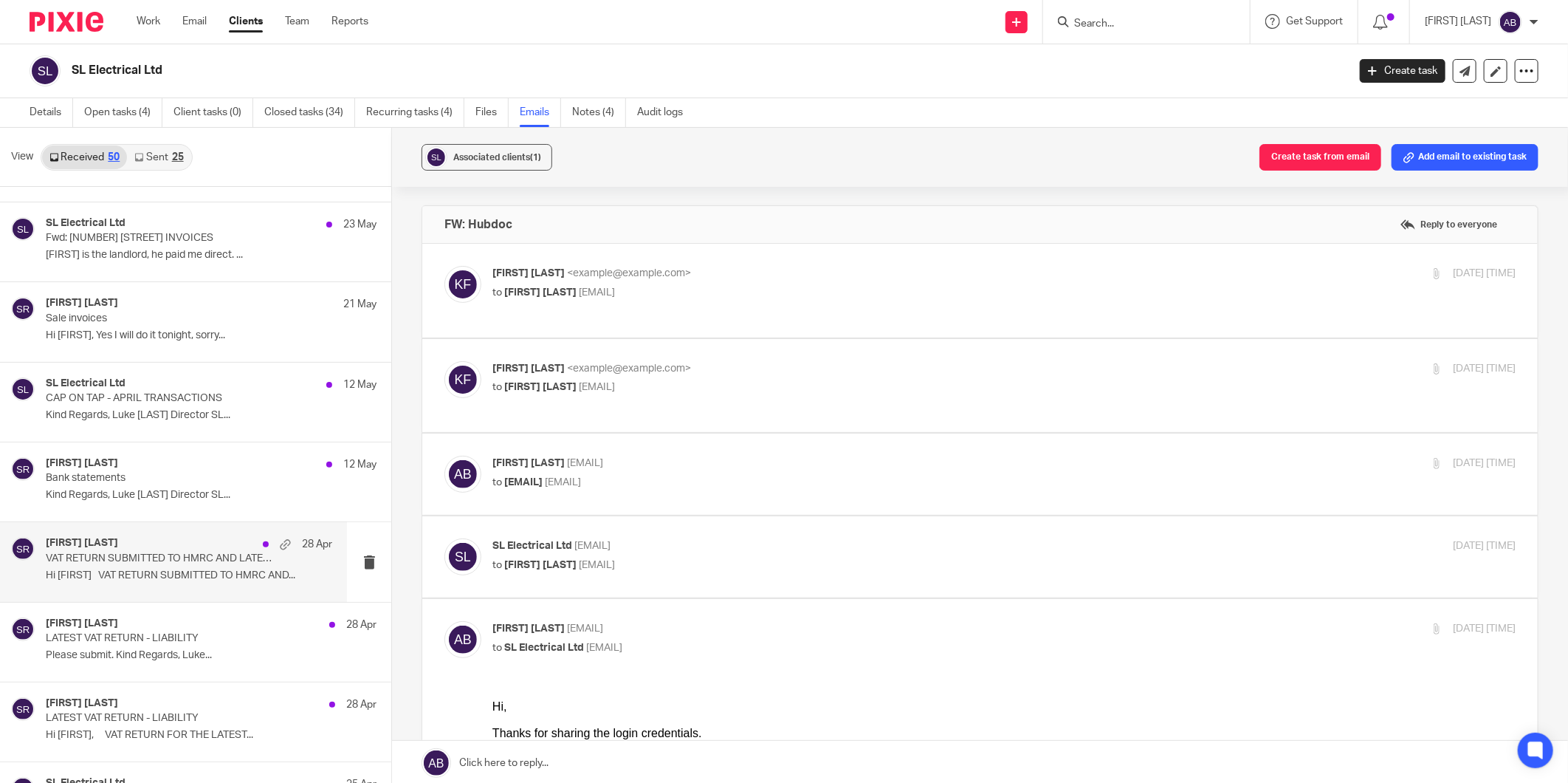 click on "VAT RETURN SUBMITTED TO HMRC AND LATEST MANAGEMENT ACCOUNTS" at bounding box center (160, 558) 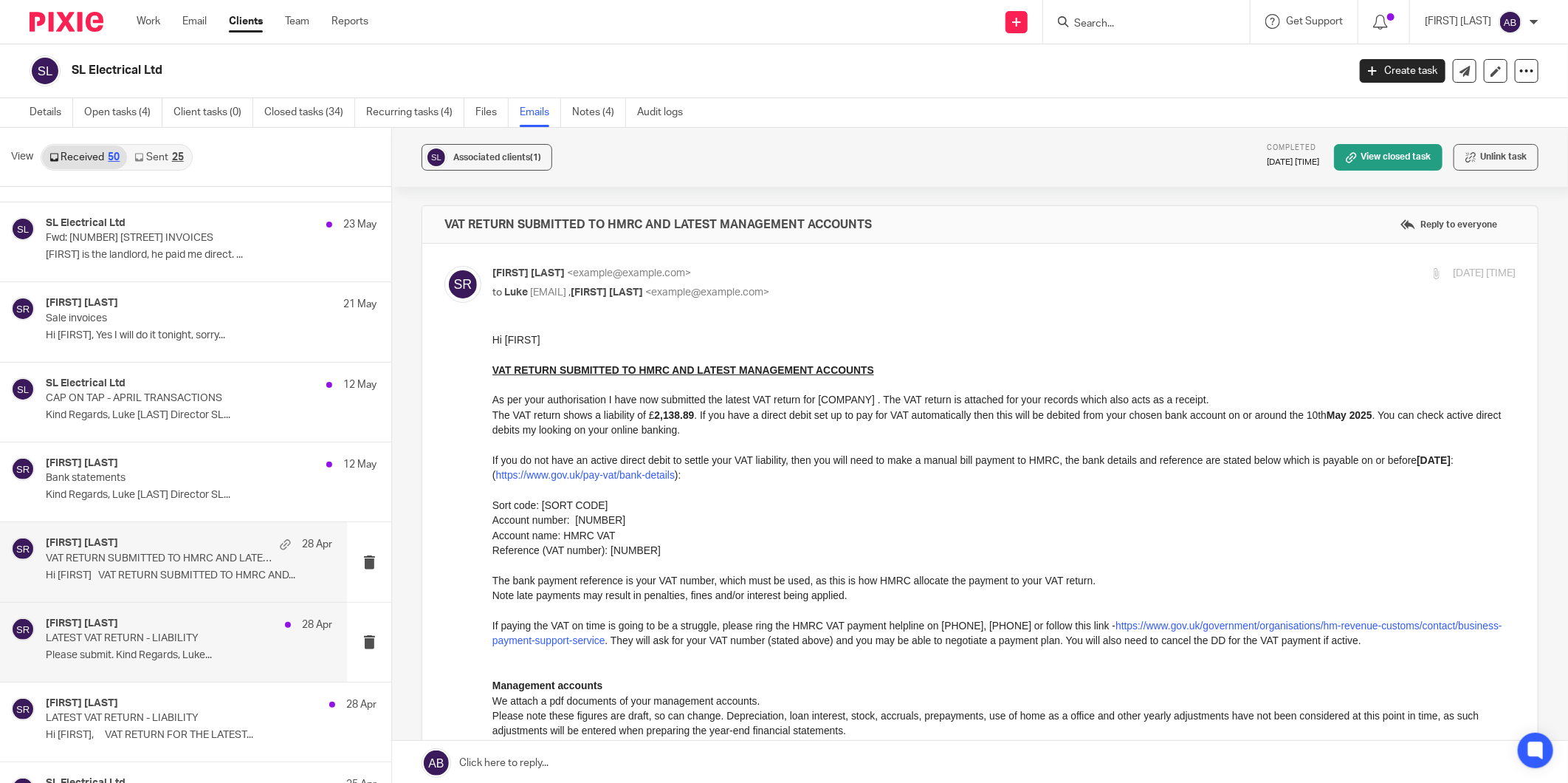 click on "LATEST VAT RETURN - LIABILITY" at bounding box center [160, 638] 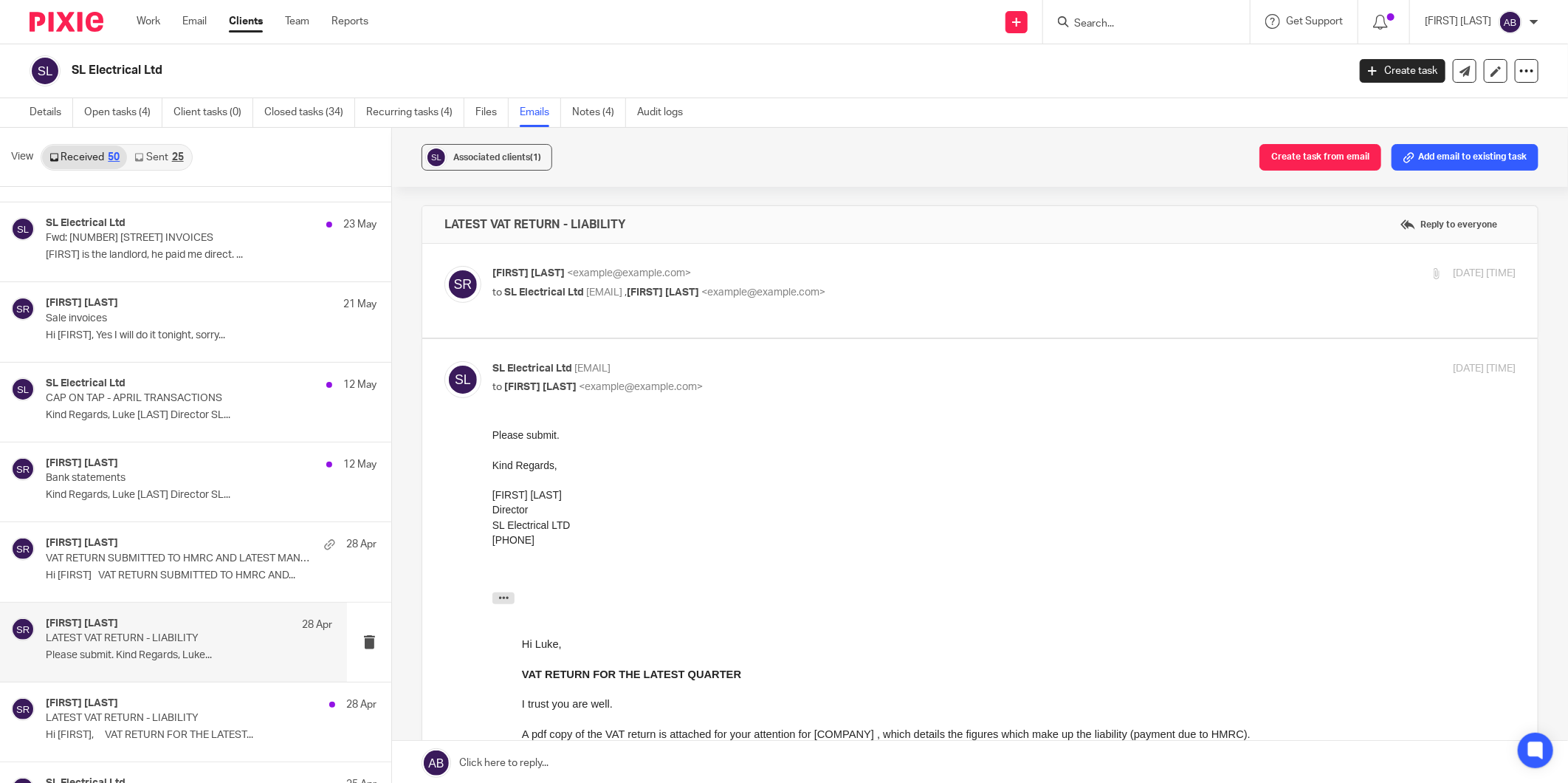 click on "to
SL Electrical Ltd
<slelectricalltd@outlook.com>   ,
Kim Faulkner
<kim@togetherwecount.co.uk>" at bounding box center [833, 293] 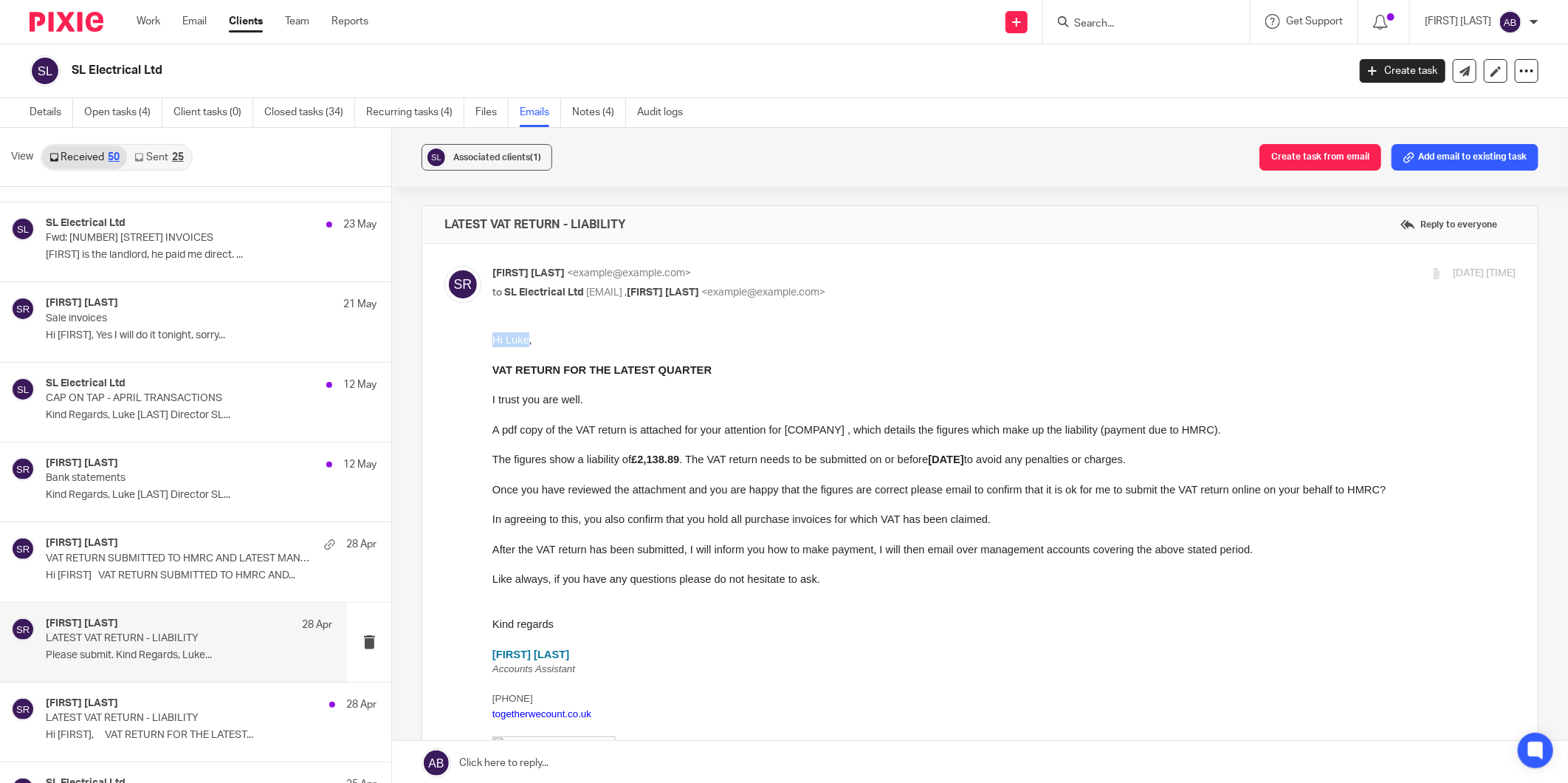 drag, startPoint x: 527, startPoint y: 335, endPoint x: 492, endPoint y: 342, distance: 35.69314 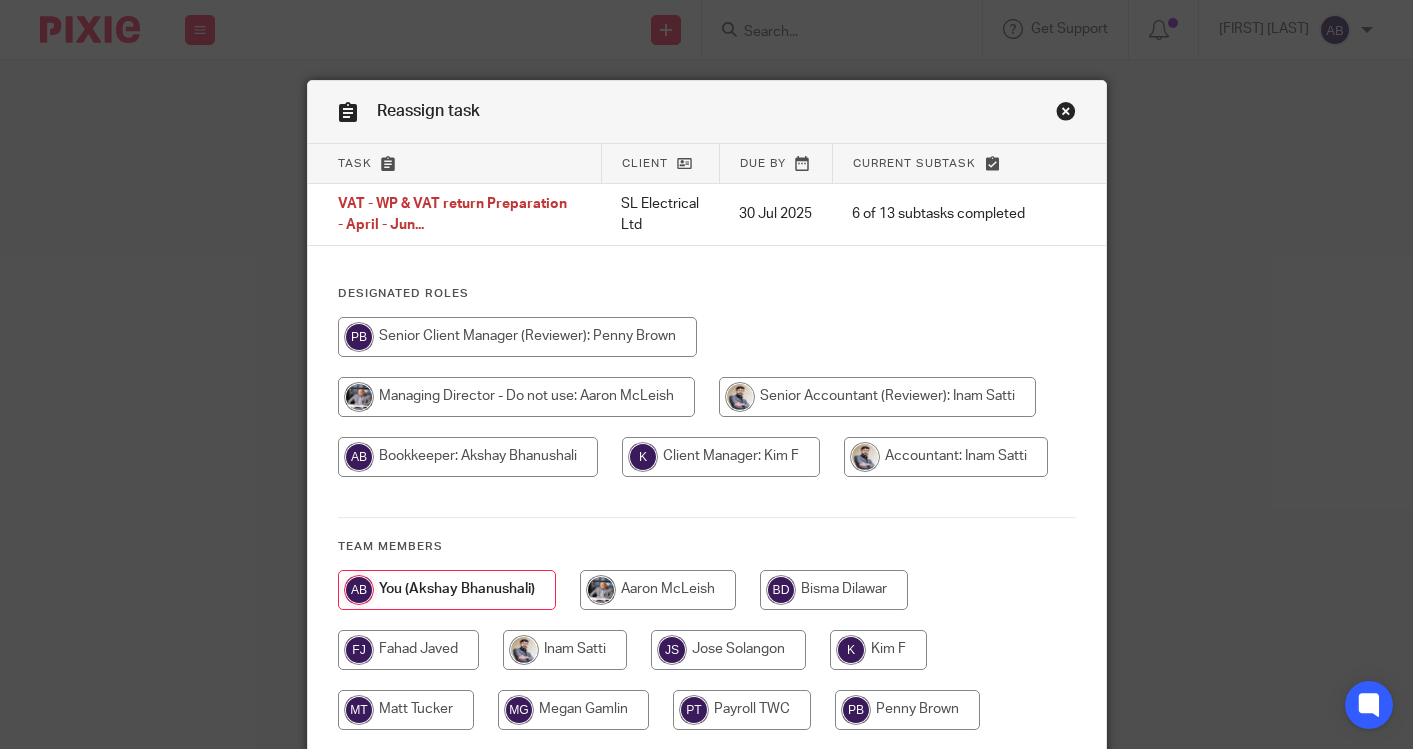 scroll, scrollTop: 0, scrollLeft: 0, axis: both 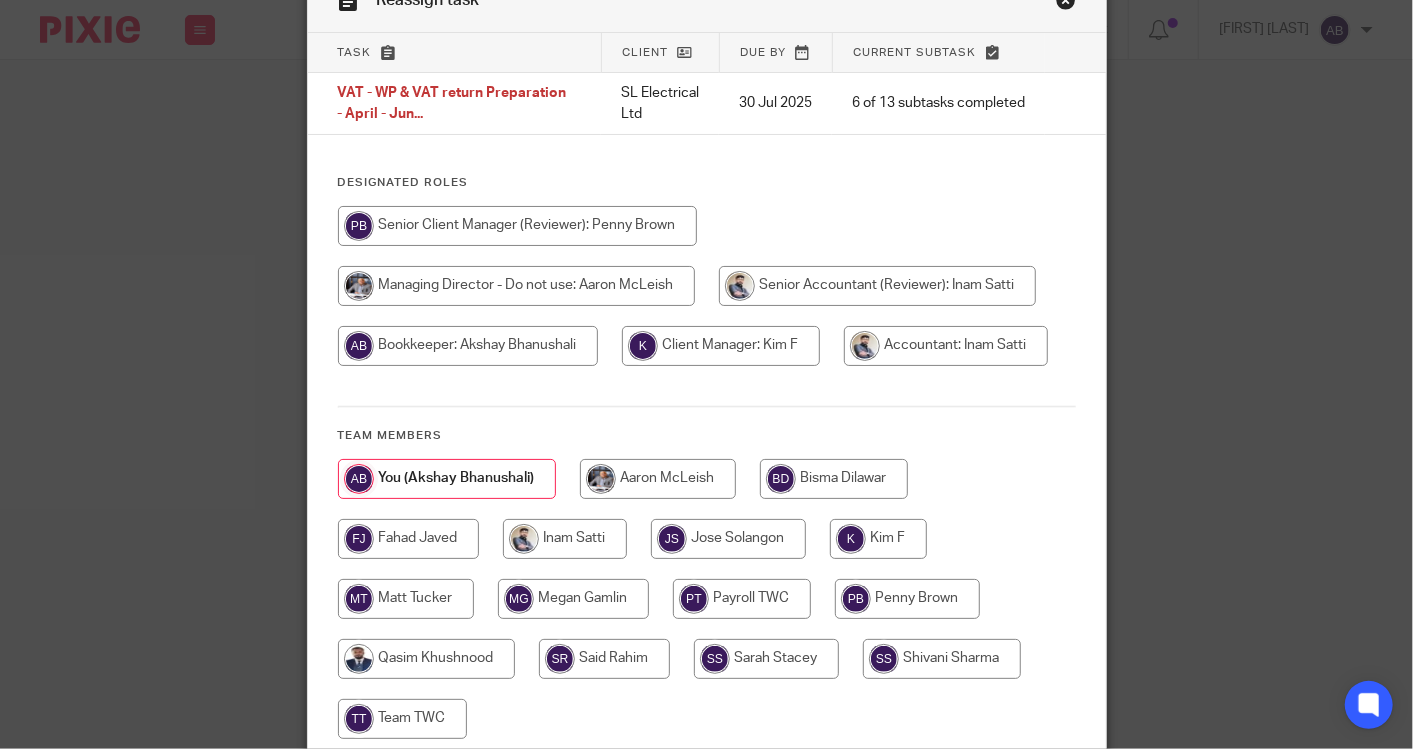 click at bounding box center (878, 539) 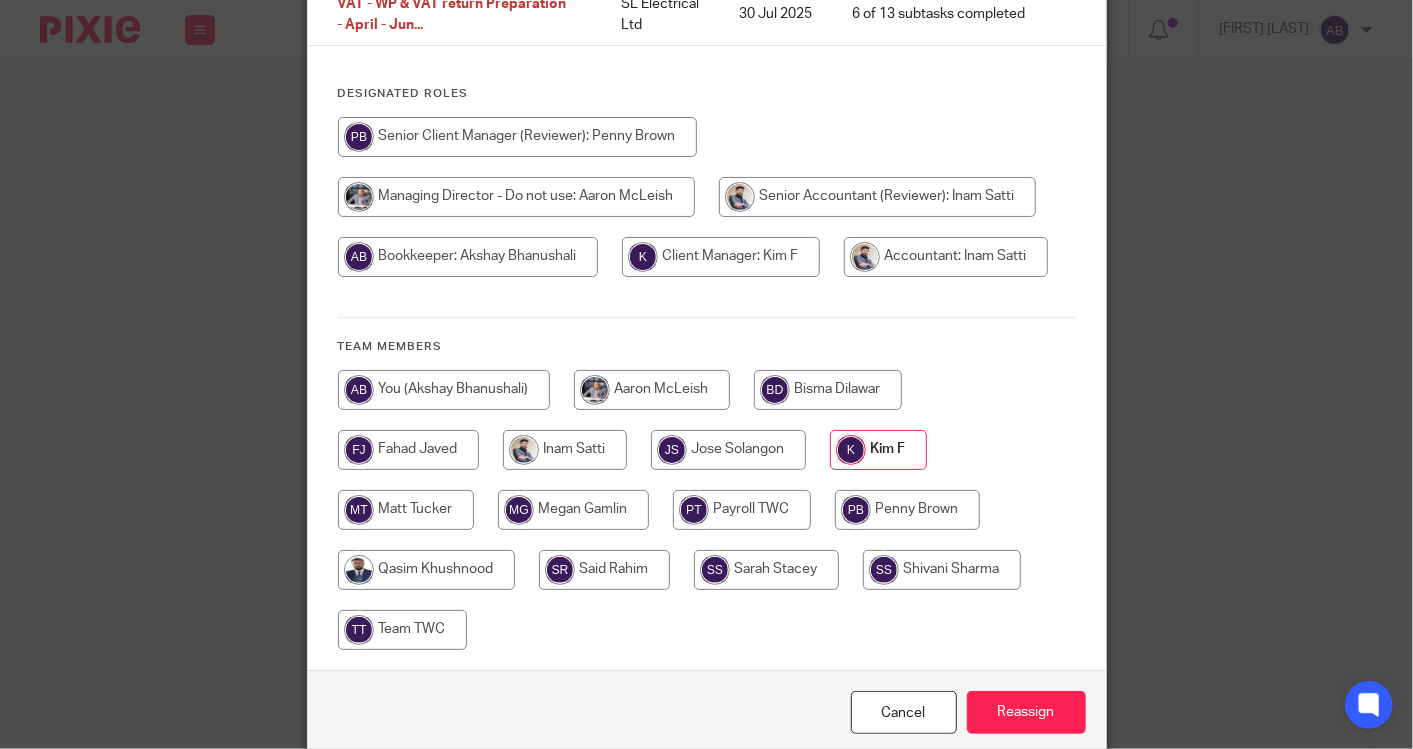 scroll, scrollTop: 303, scrollLeft: 0, axis: vertical 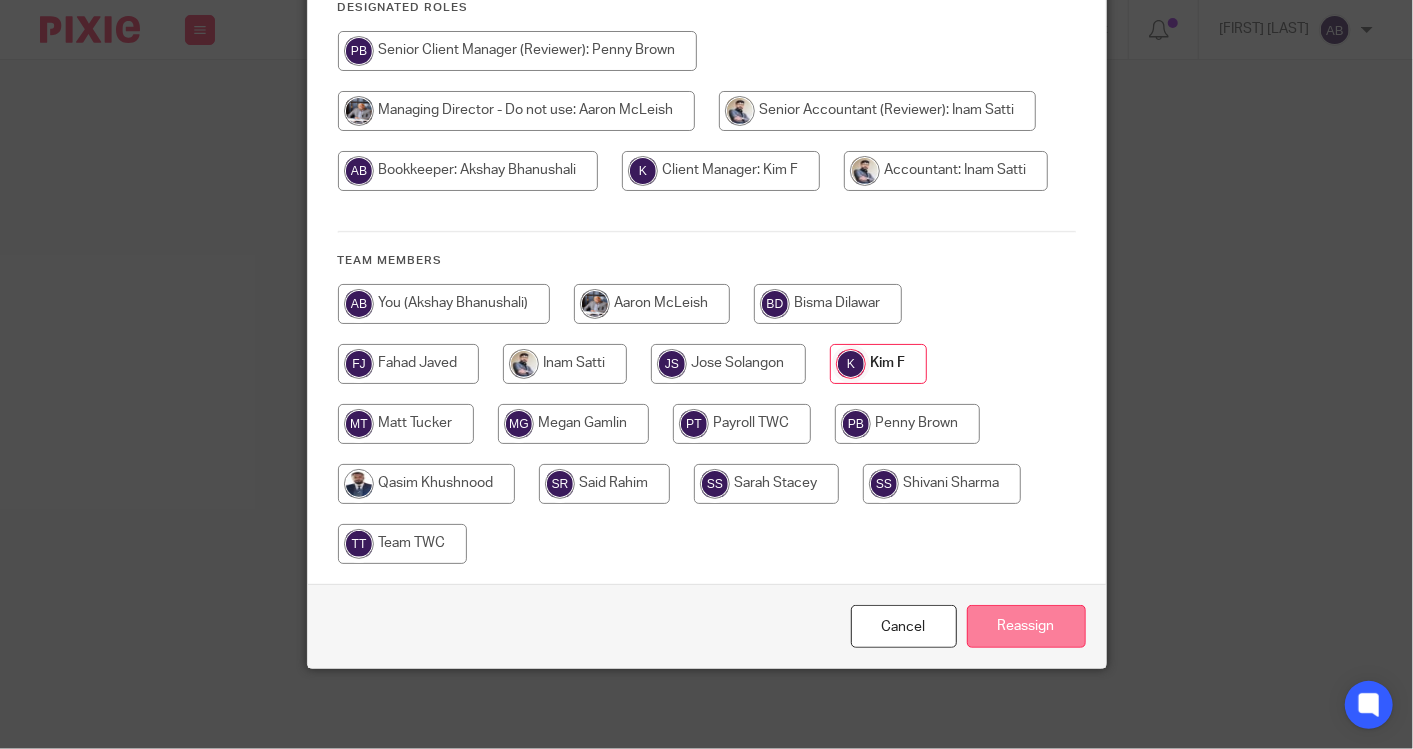 click on "Reassign" at bounding box center (1026, 626) 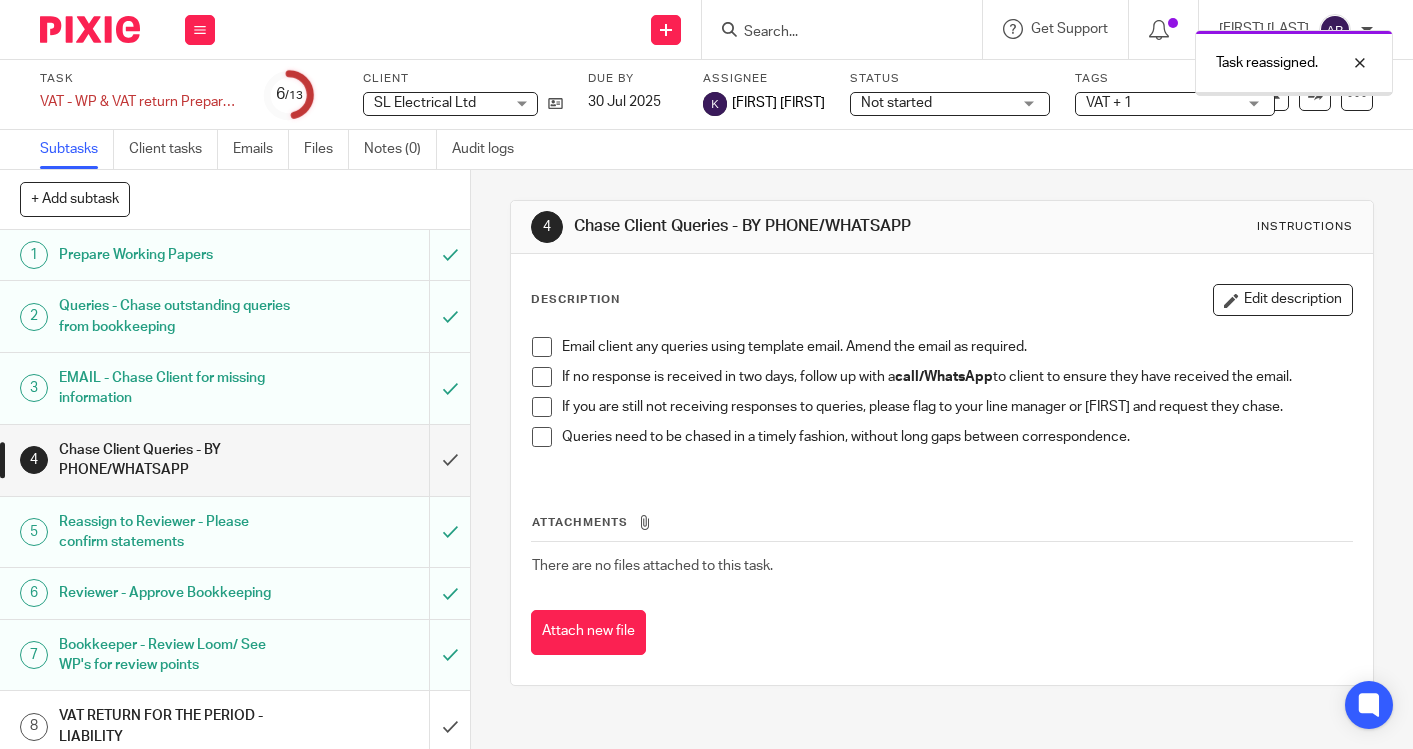 scroll, scrollTop: 0, scrollLeft: 0, axis: both 